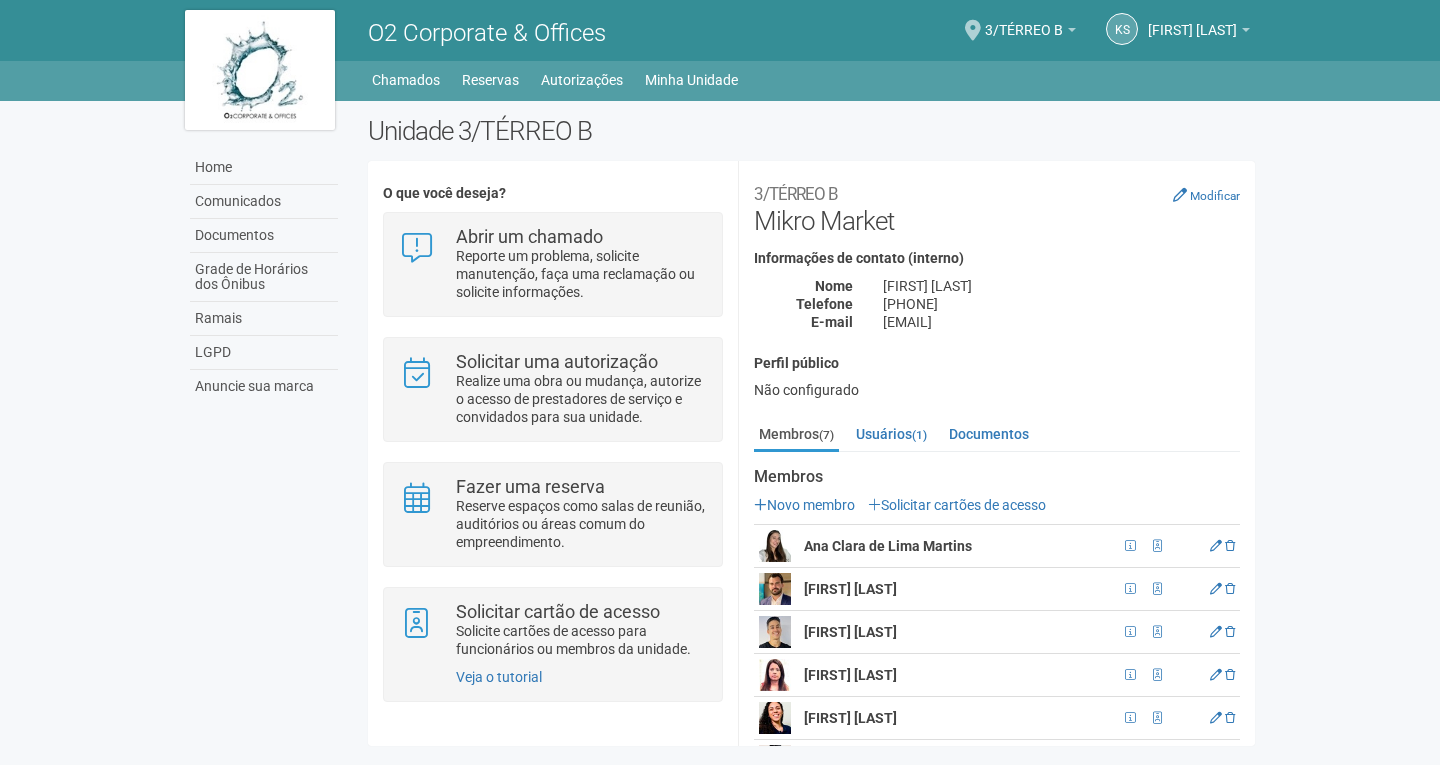scroll, scrollTop: 0, scrollLeft: 0, axis: both 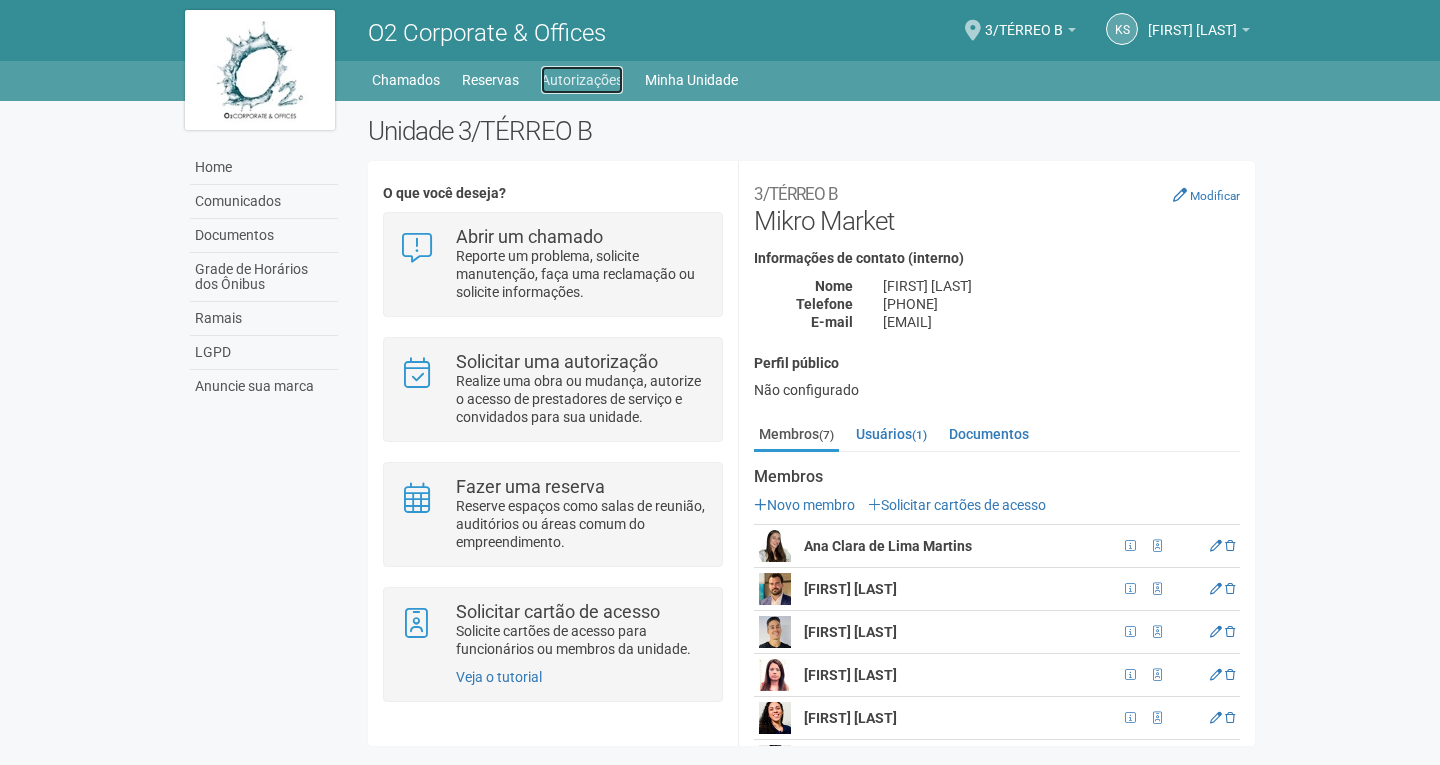 click on "Autorizações" at bounding box center (582, 80) 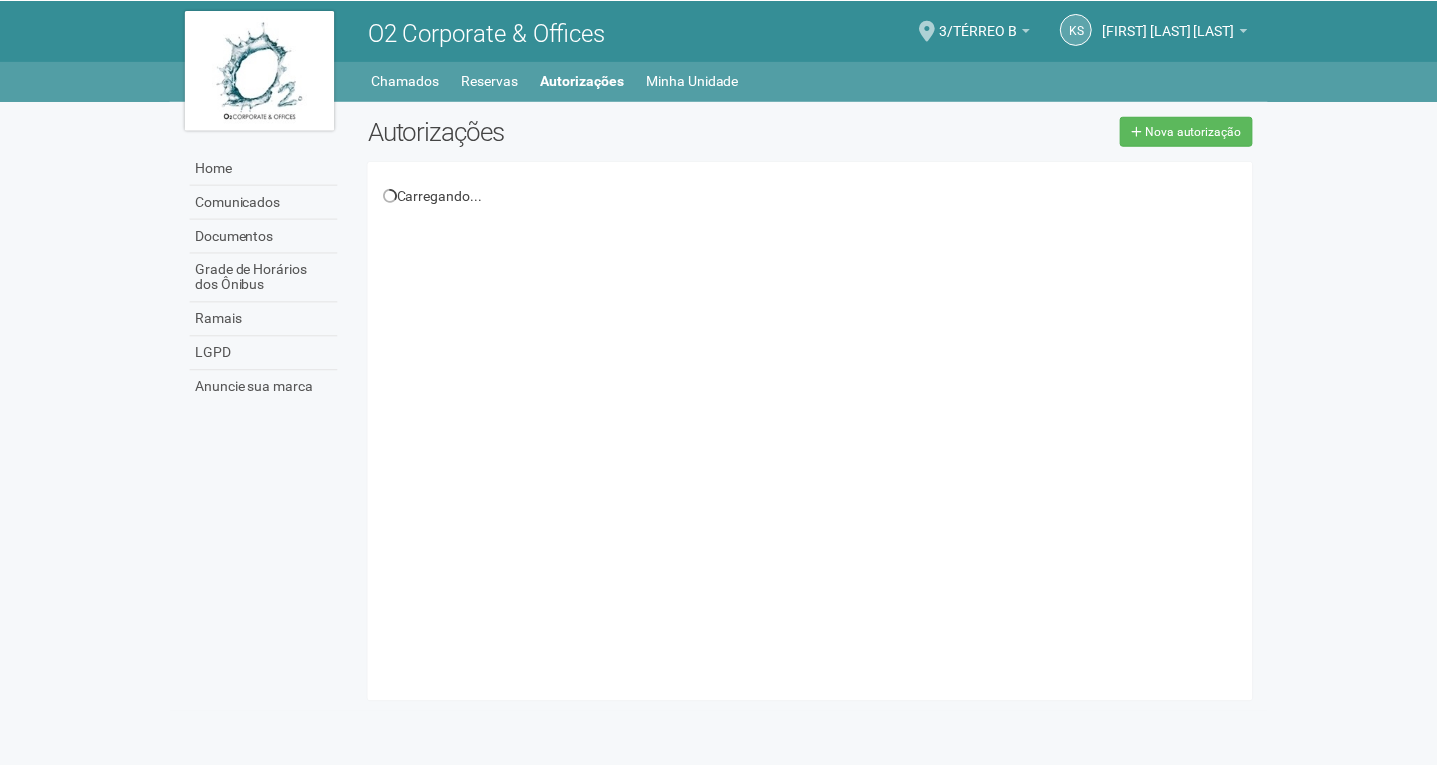 scroll, scrollTop: 0, scrollLeft: 0, axis: both 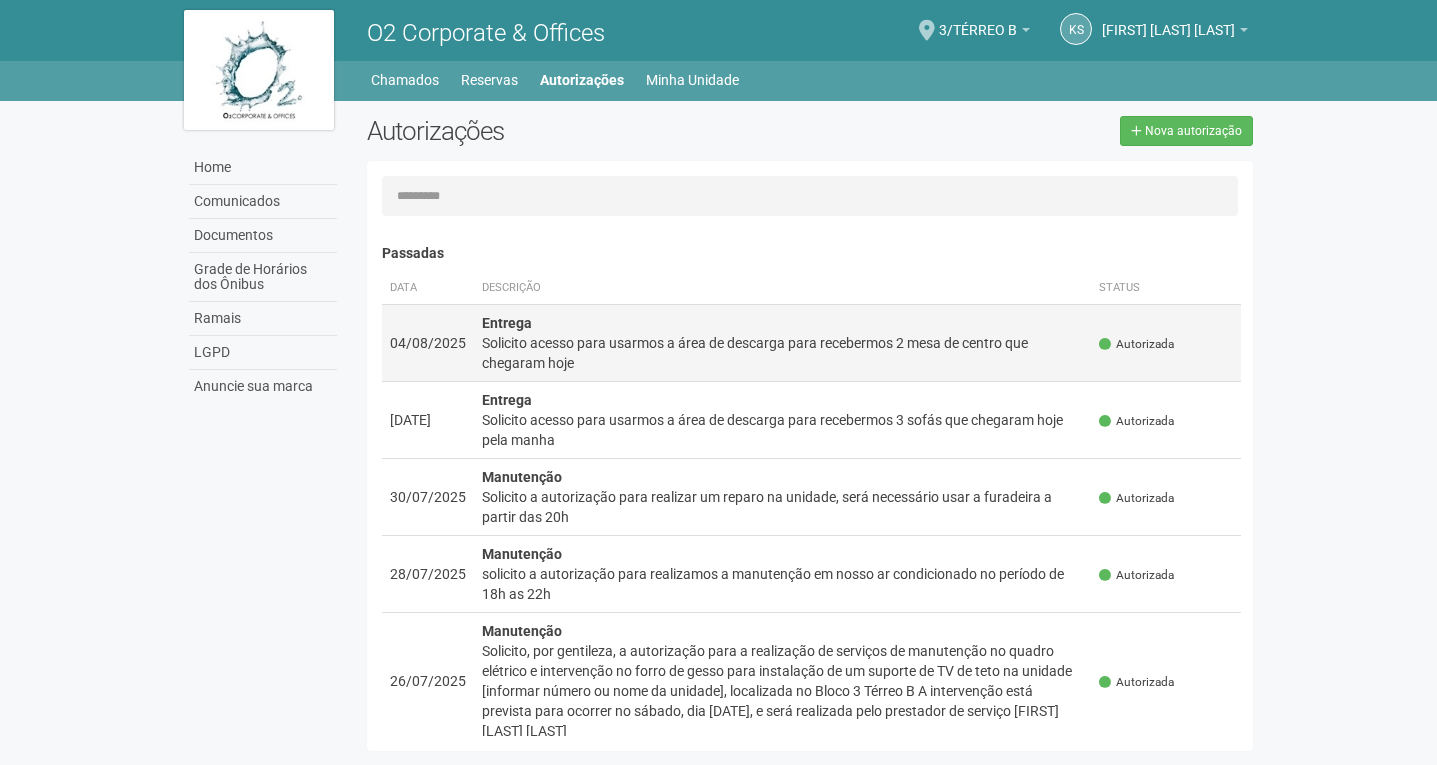 click on "Solicito acesso para usarmos a área de descarga para recebermos 2 mesa de centro que chegaram hoje" at bounding box center (783, 353) 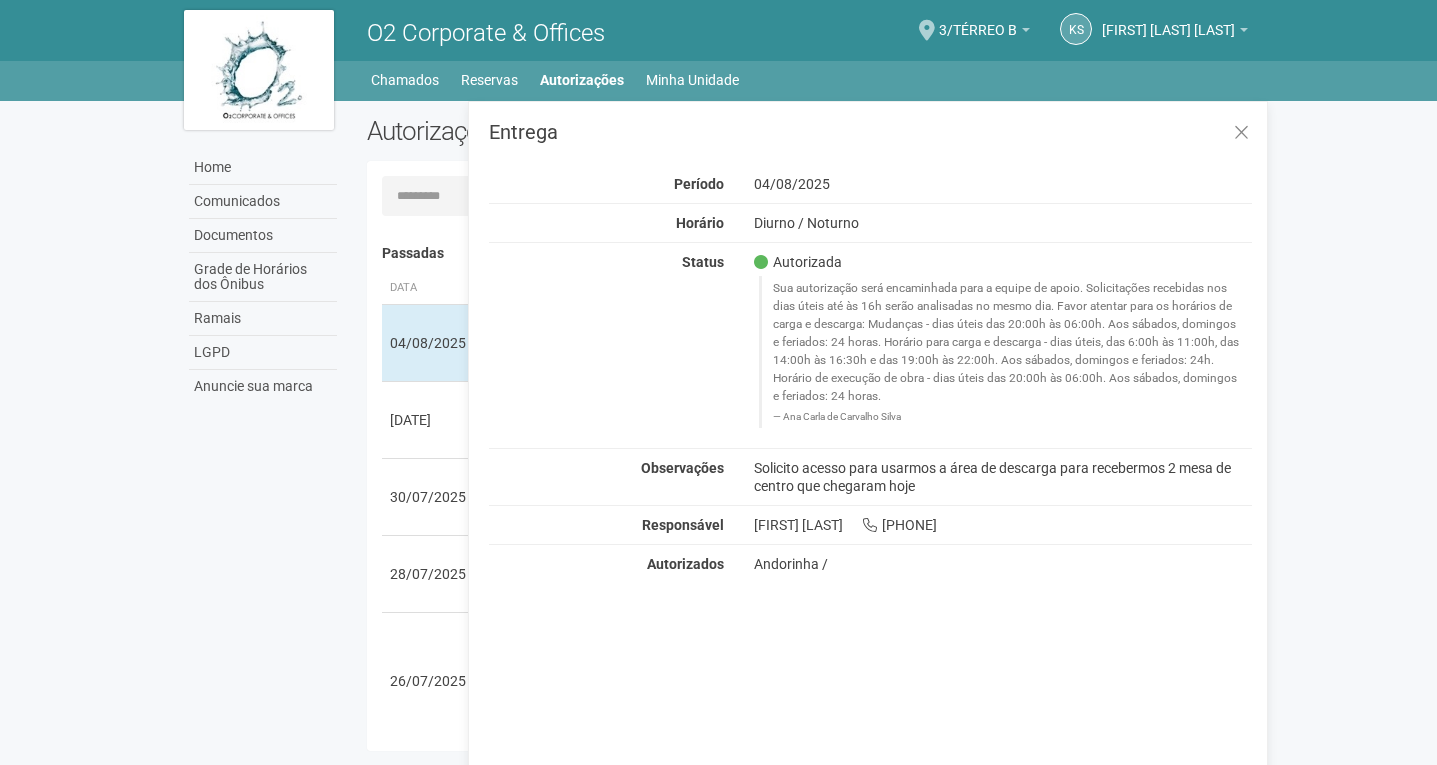 copy on "Solicito acesso para usarmos a área de descarga para recebermos 2 mesa de centro que chegaram hoje" 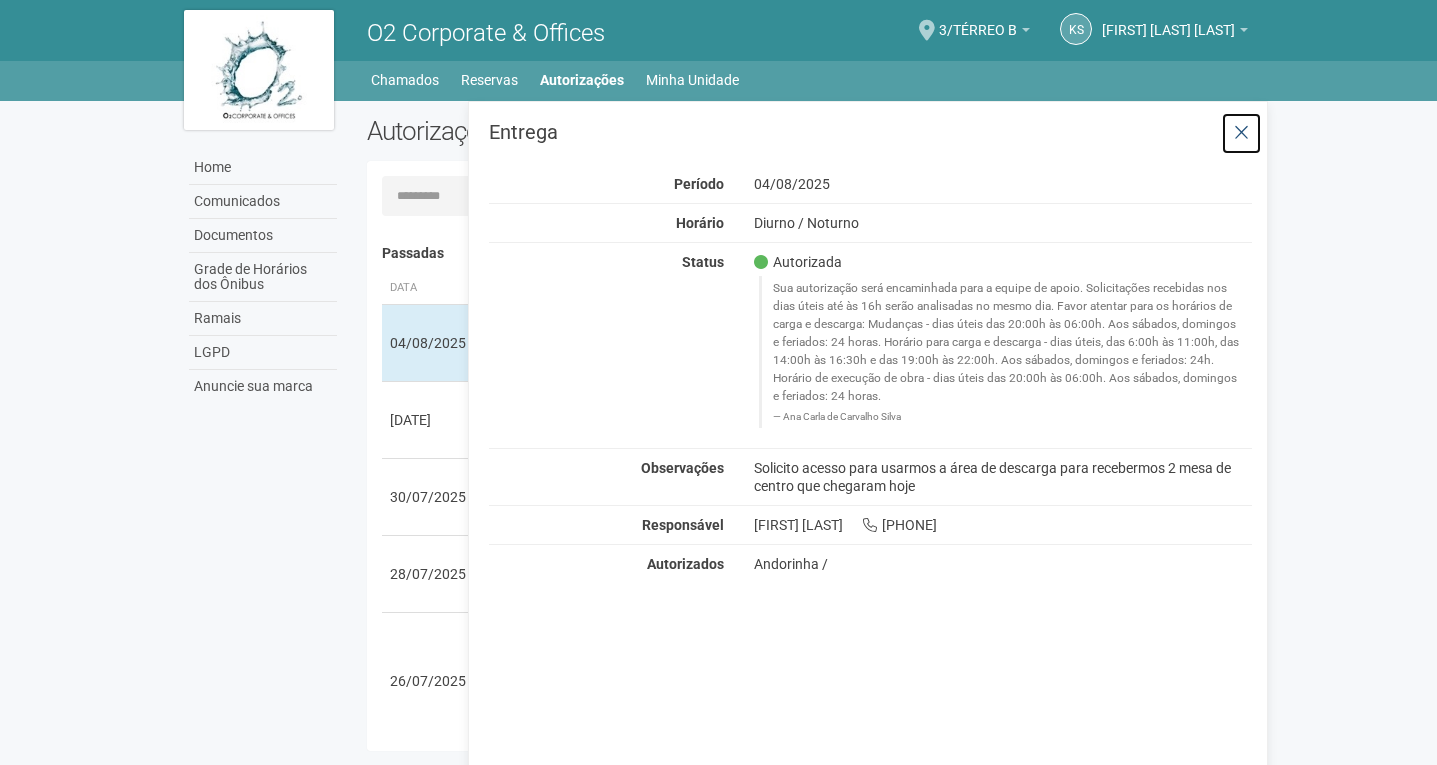 click at bounding box center [1241, 133] 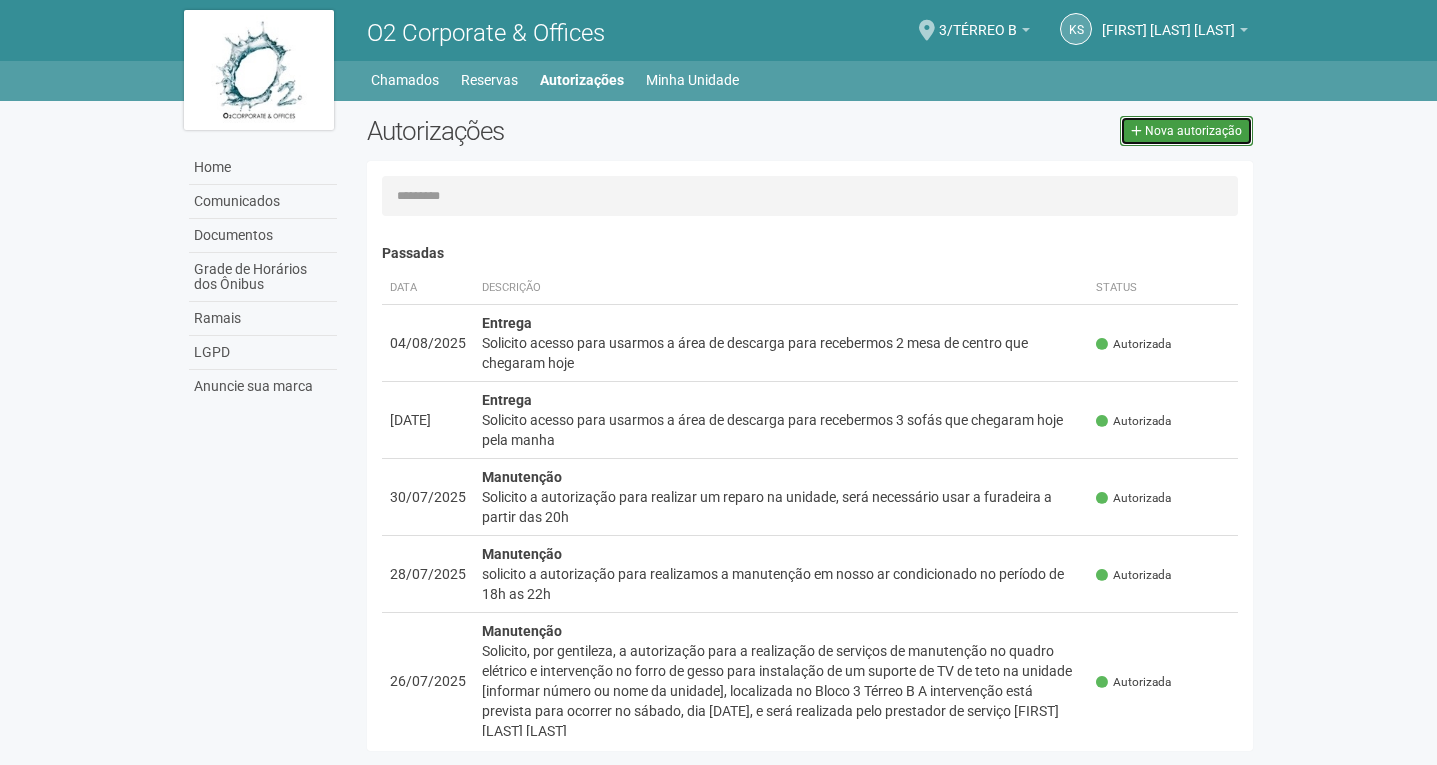click on "Nova autorização" at bounding box center (1193, 131) 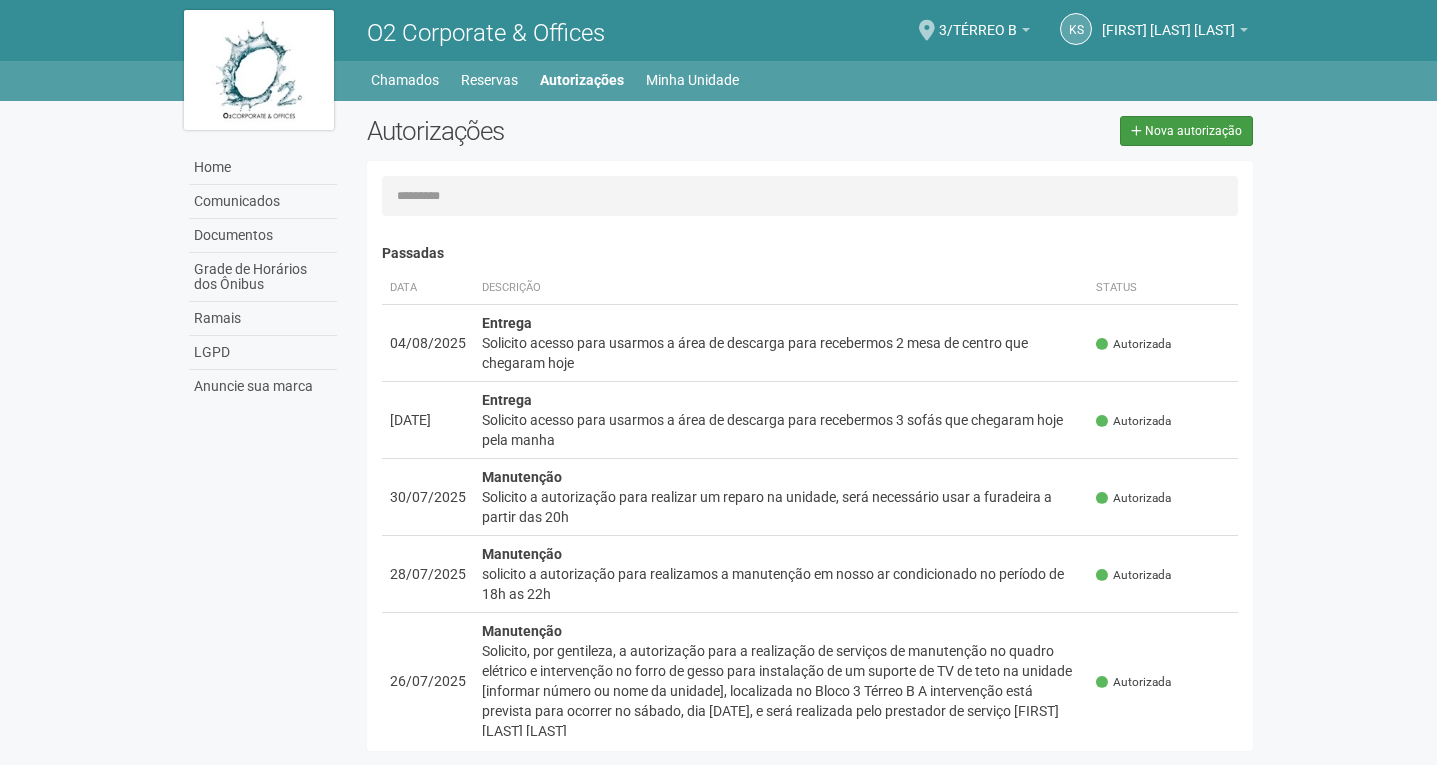 select on "**" 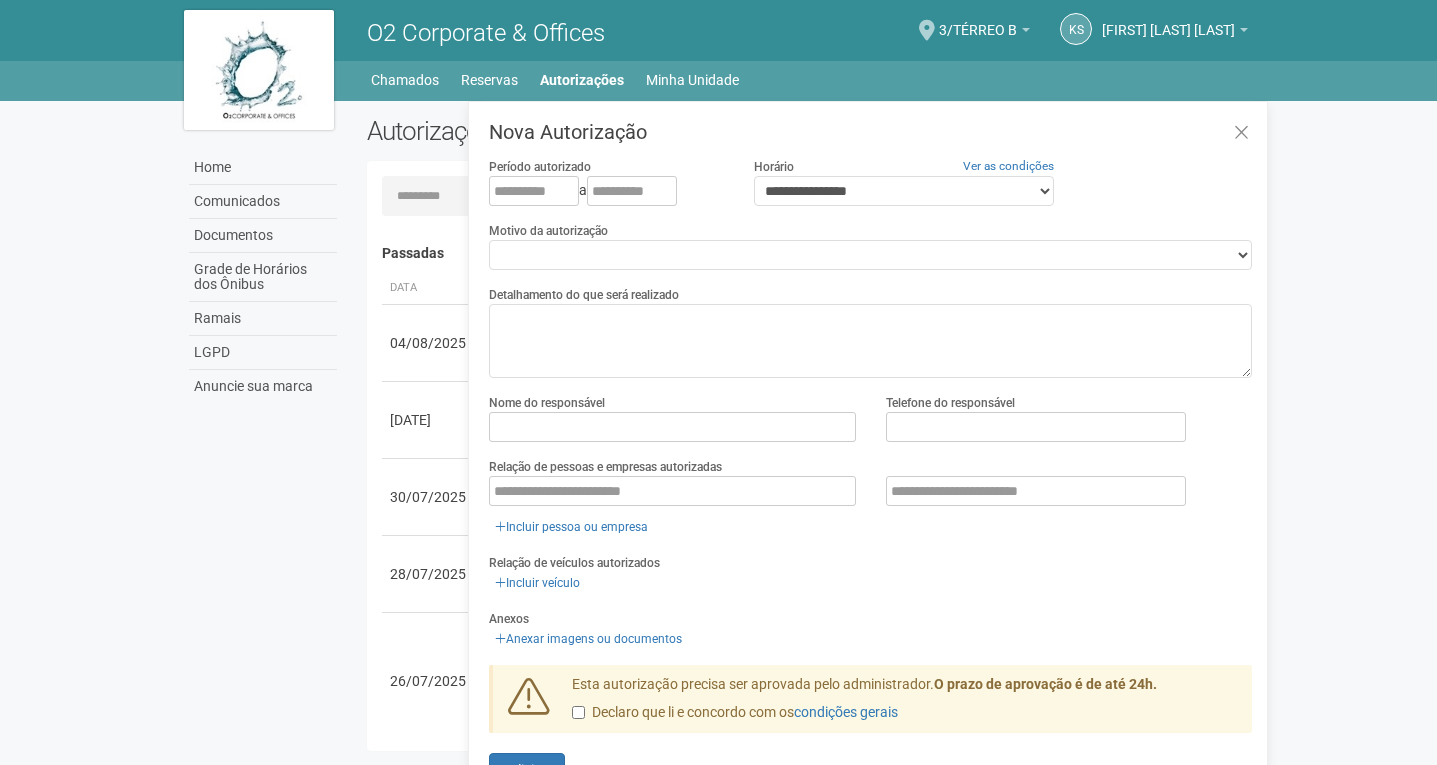 scroll, scrollTop: 31, scrollLeft: 0, axis: vertical 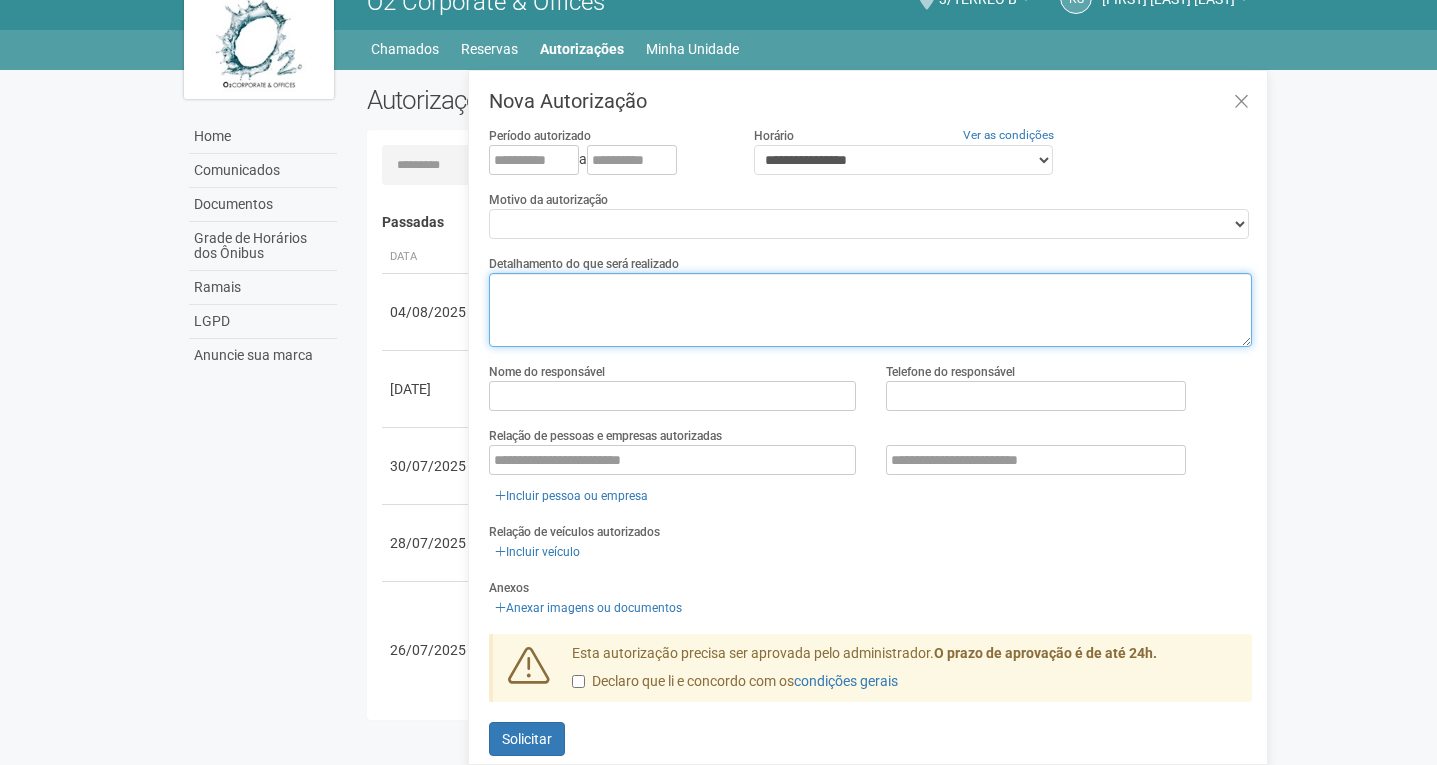click at bounding box center [870, 310] 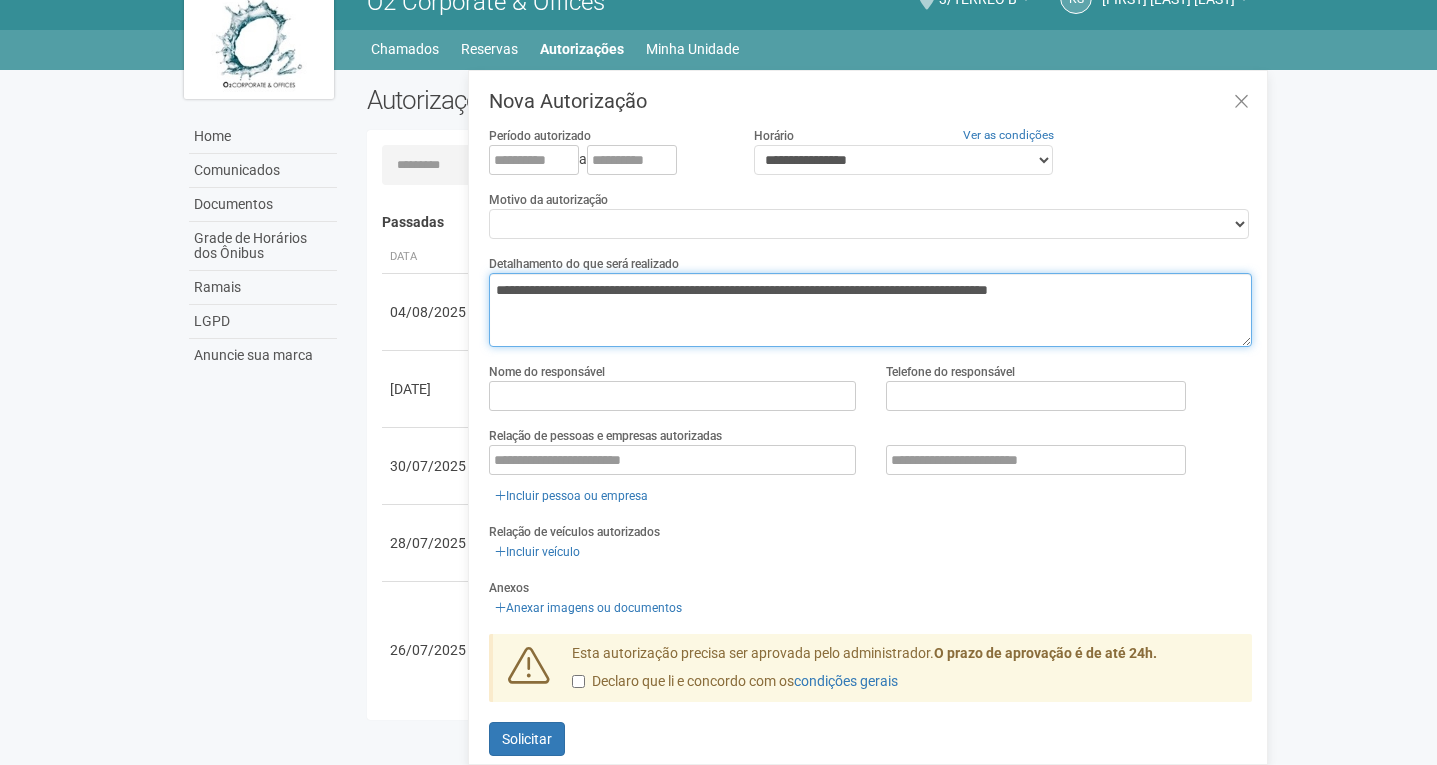 type on "**********" 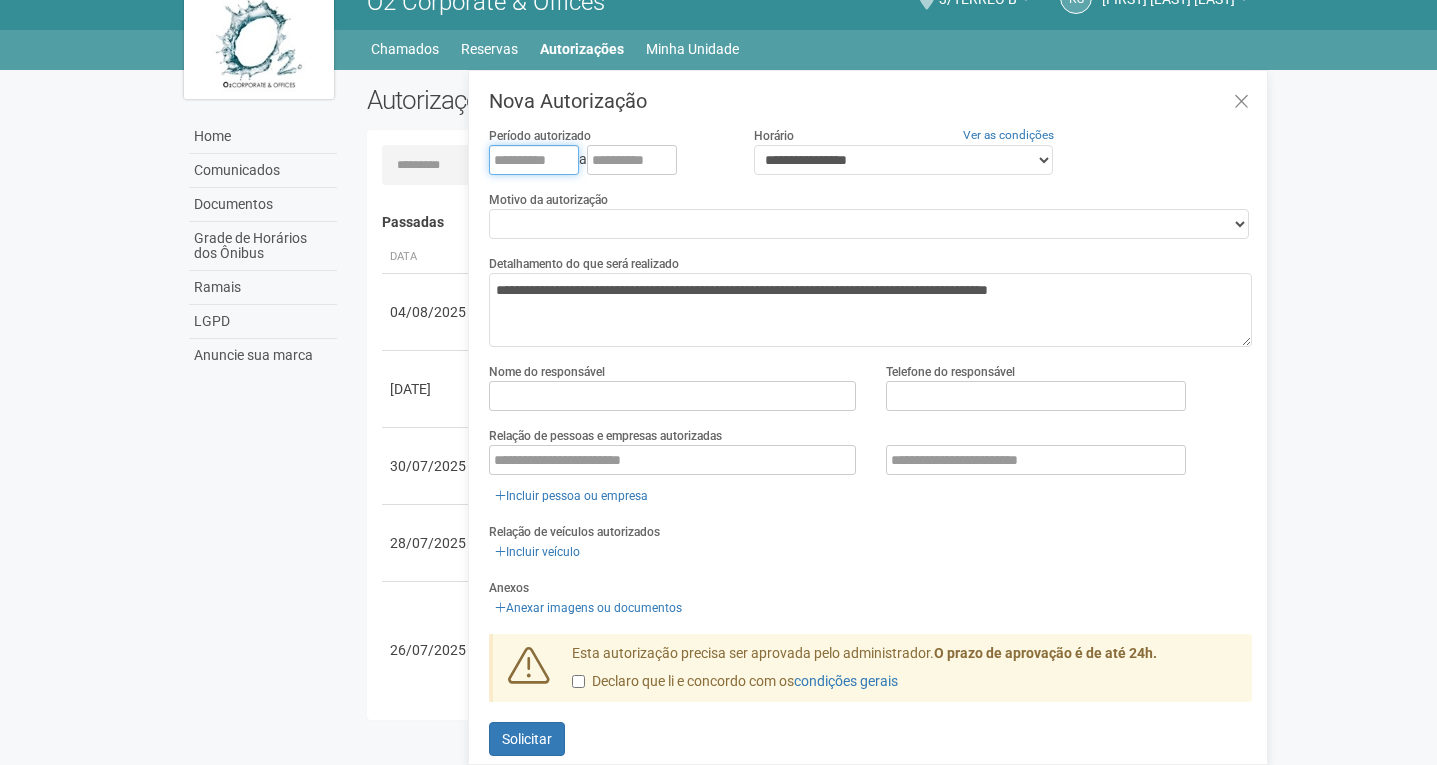 click at bounding box center (534, 160) 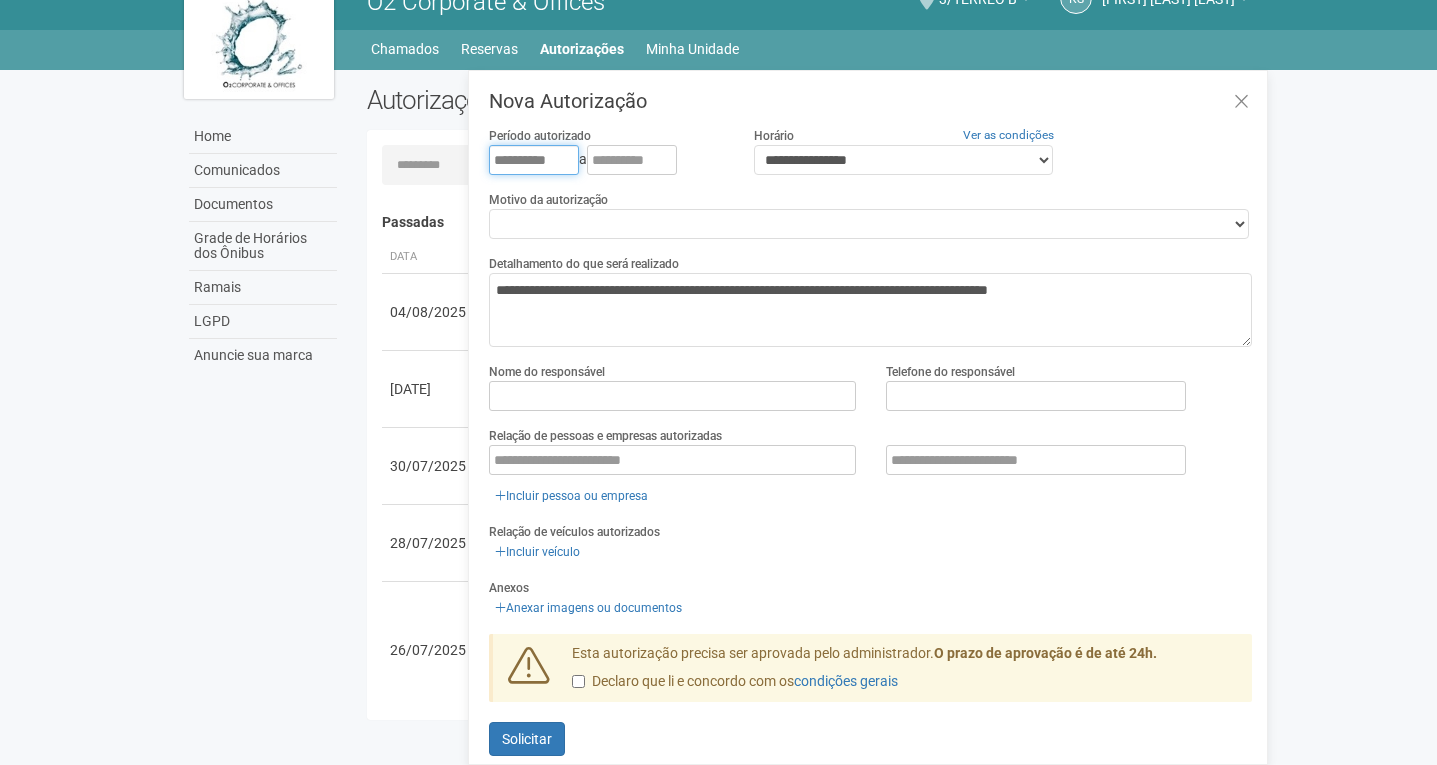 click on "**********" at bounding box center [534, 160] 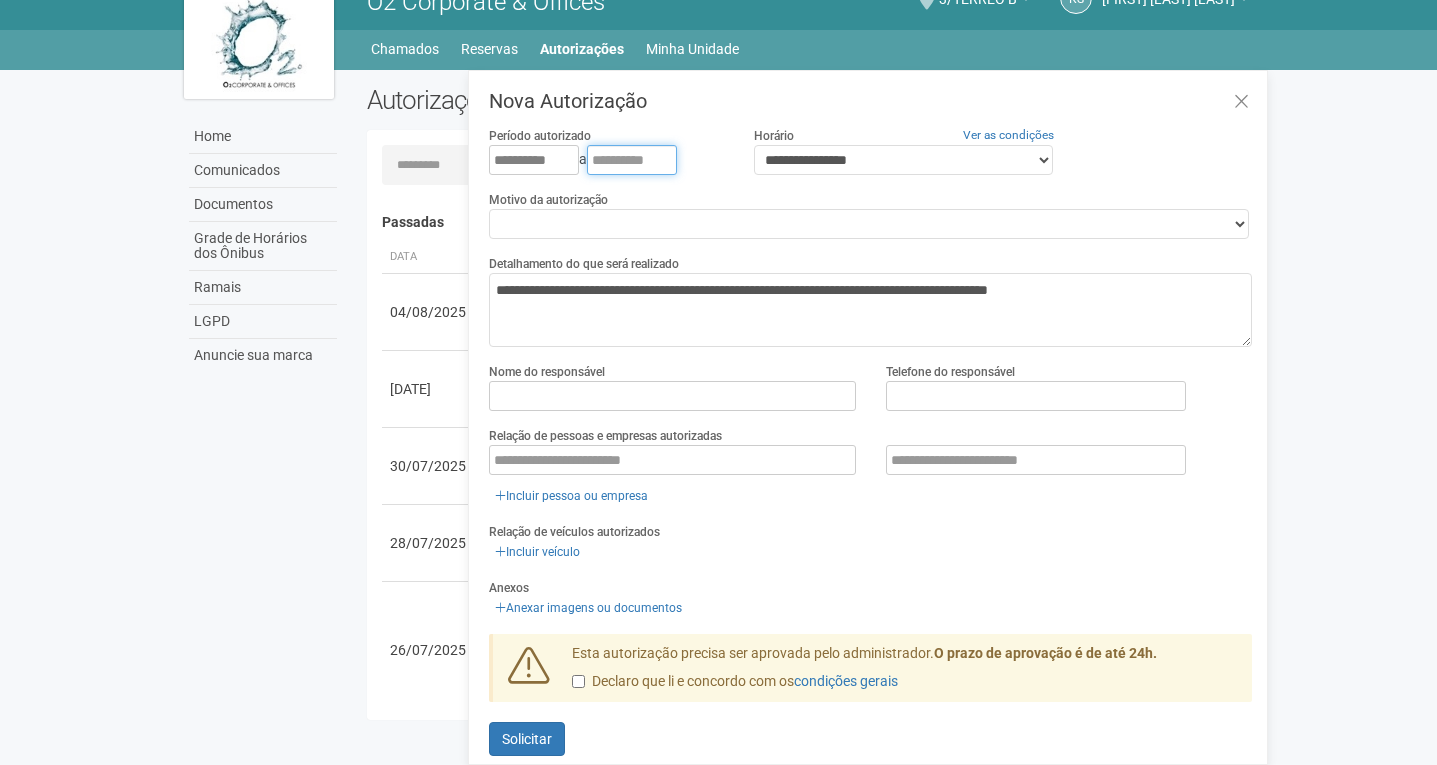 click at bounding box center [632, 160] 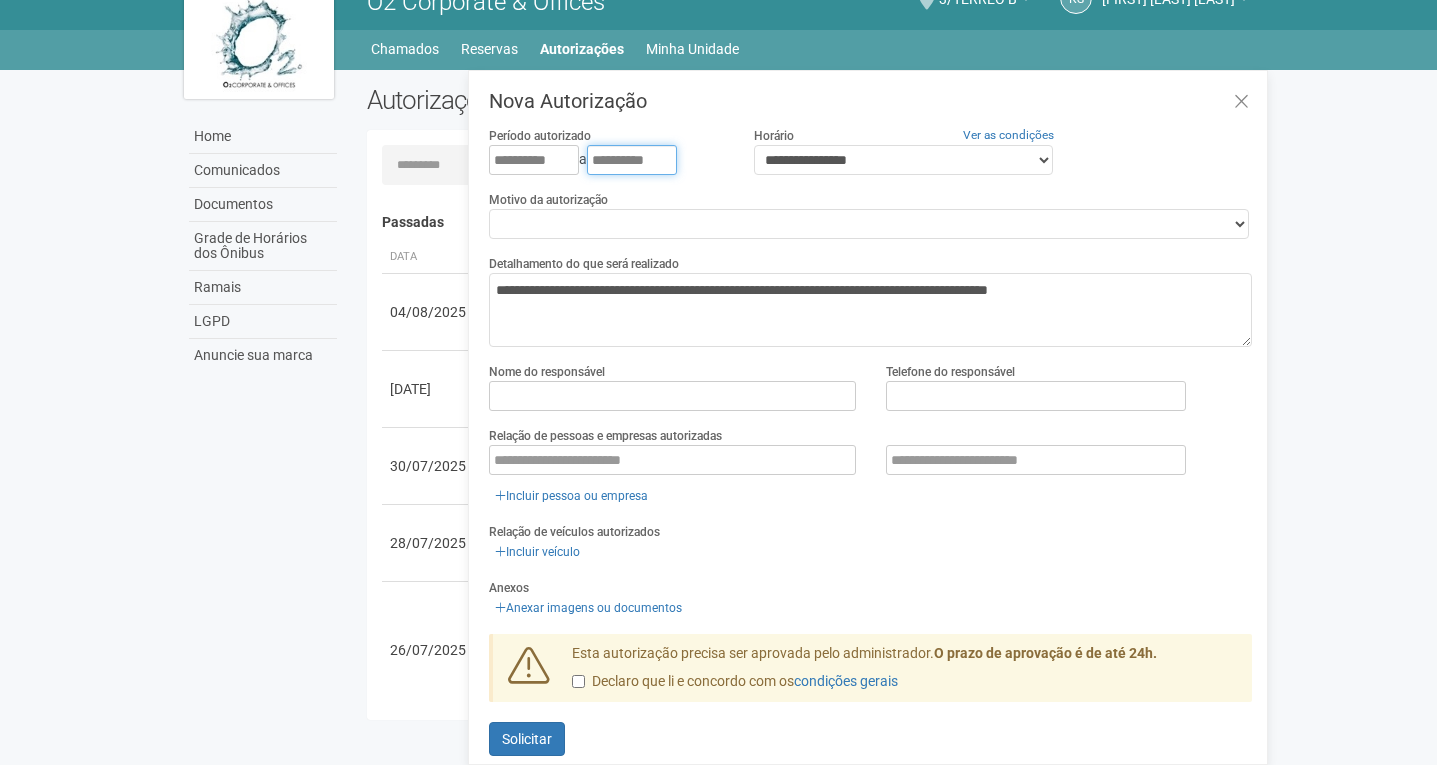 type on "**********" 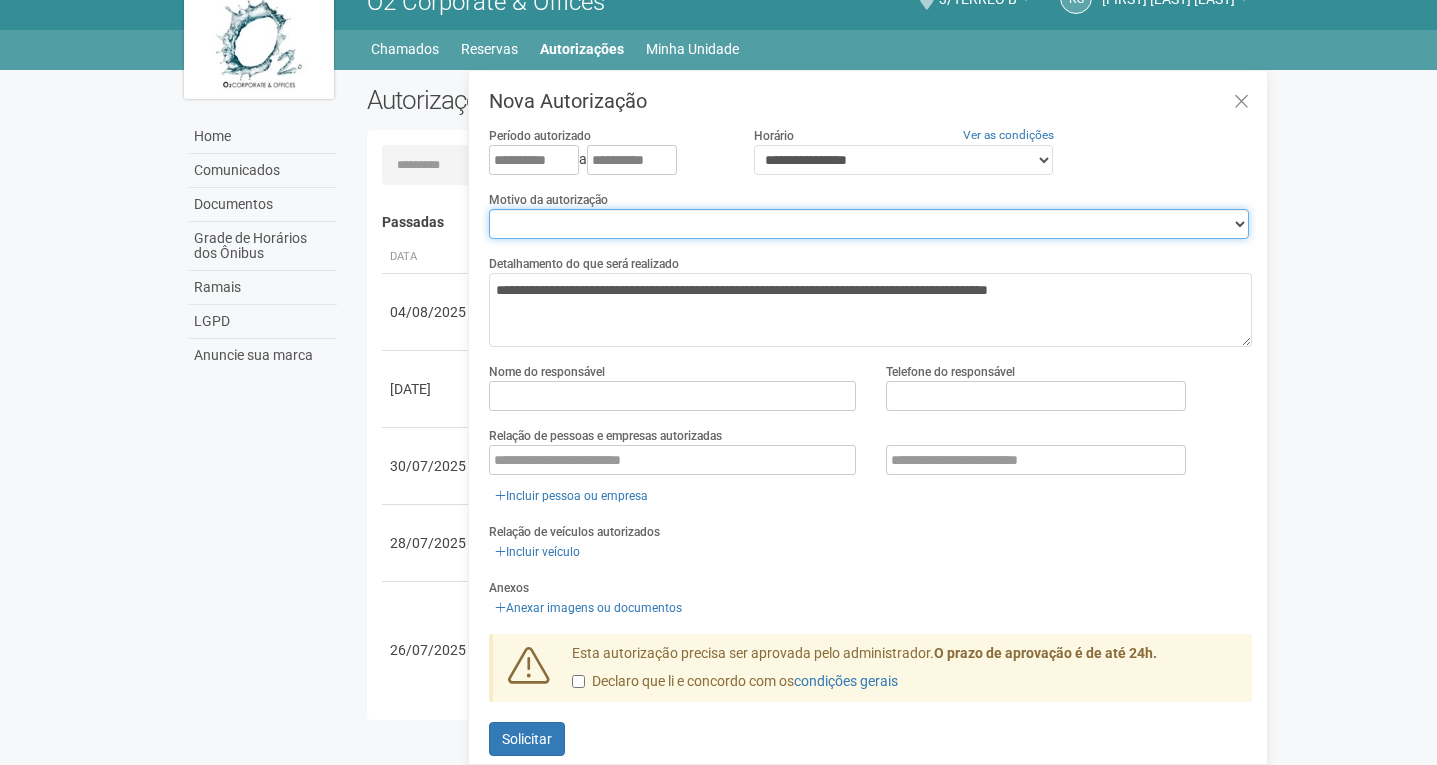 click on "**********" at bounding box center [869, 224] 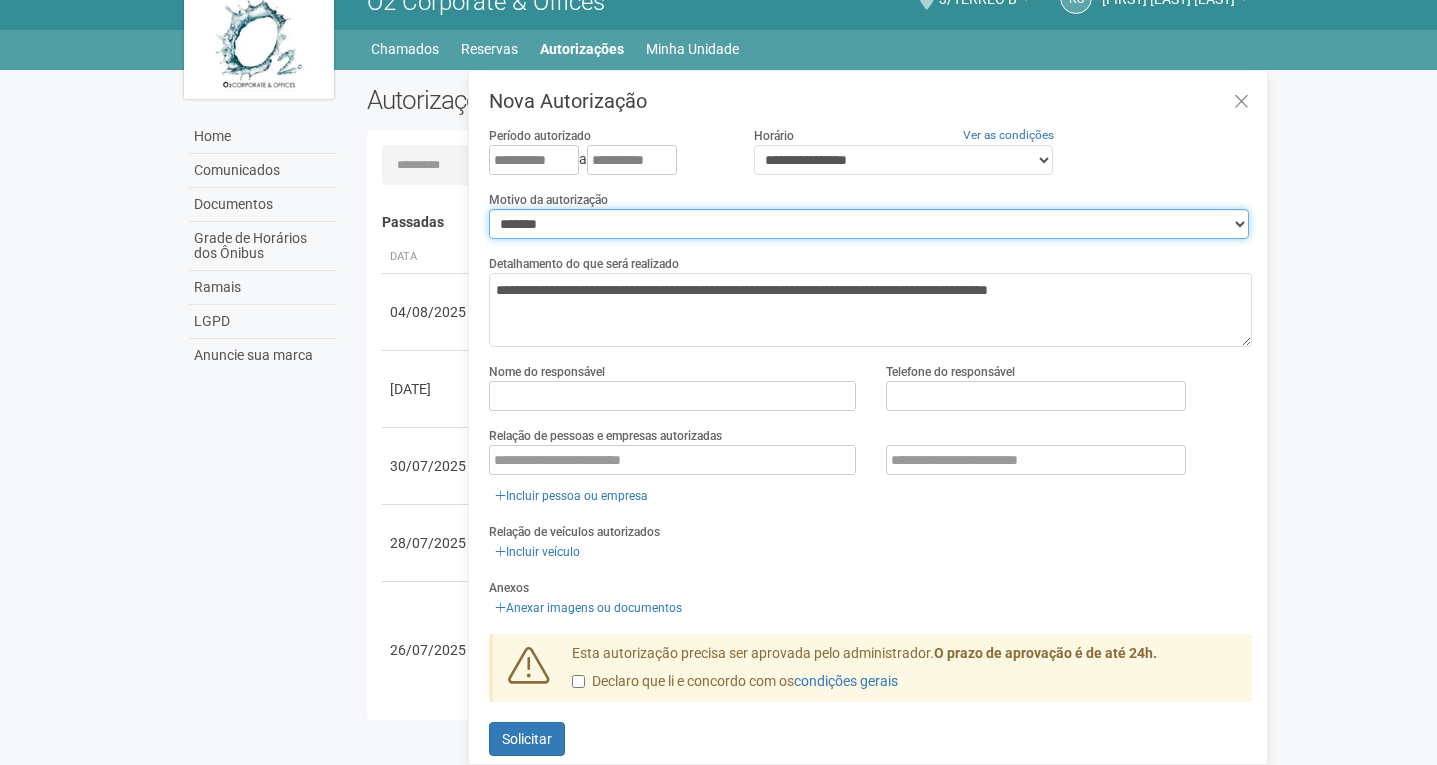 click on "**********" at bounding box center (869, 224) 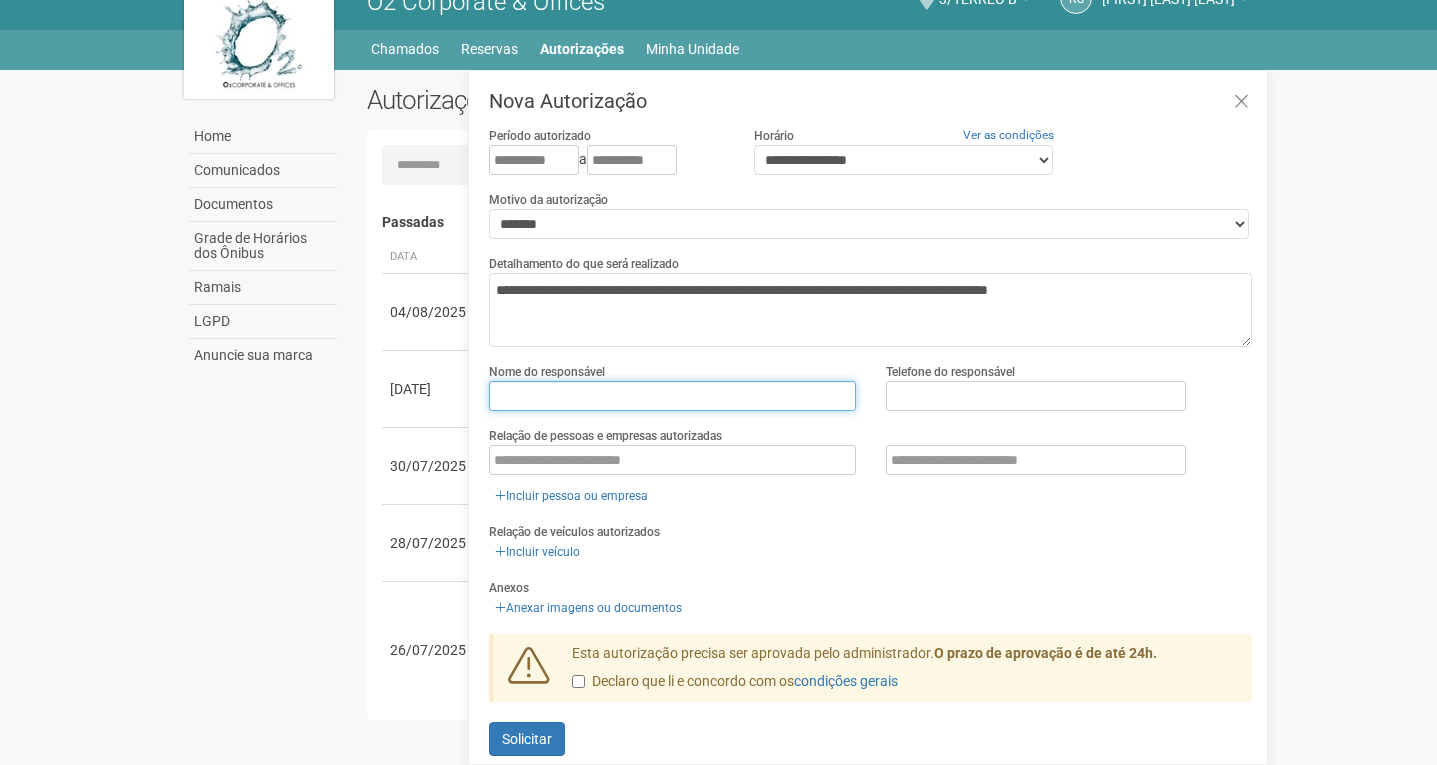 click at bounding box center (672, 396) 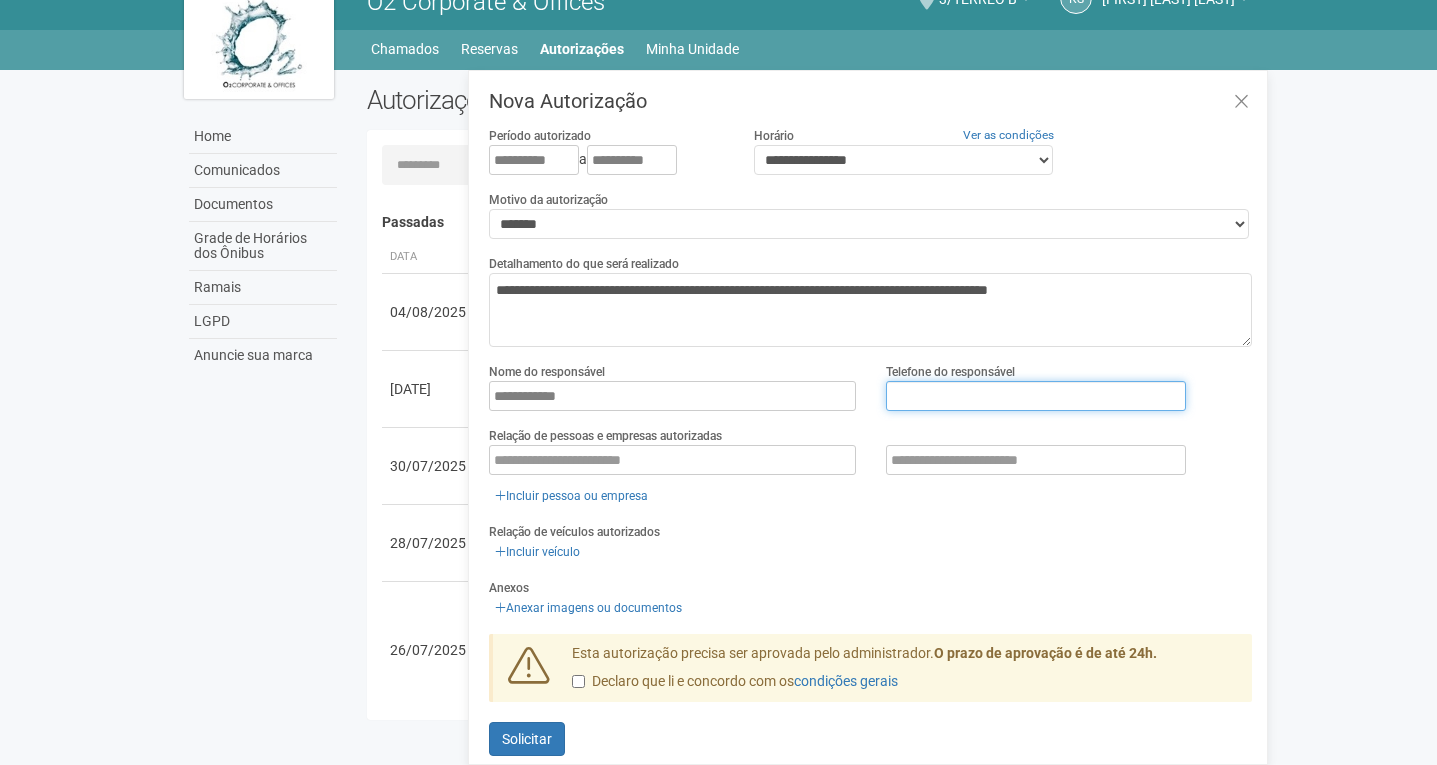 click at bounding box center (1036, 396) 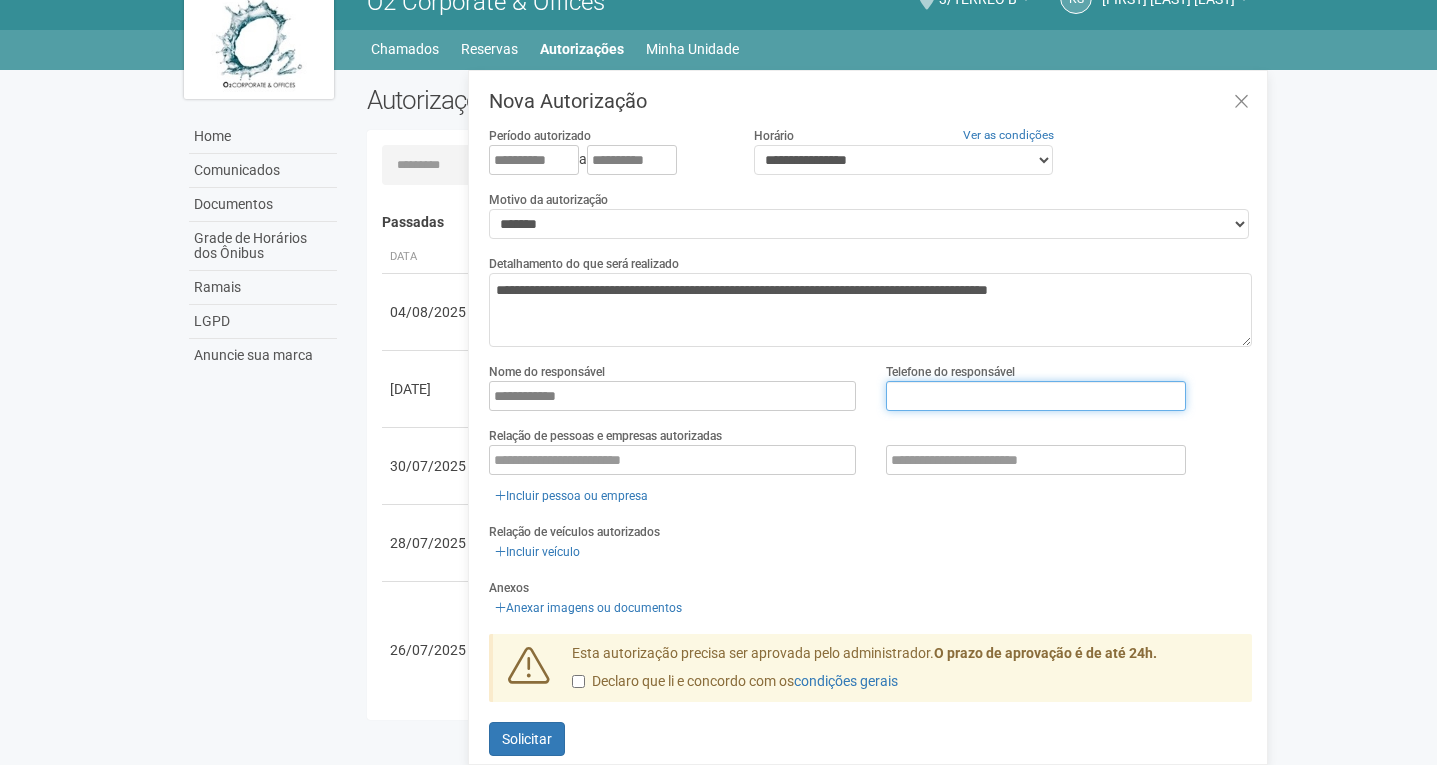 type on "**********" 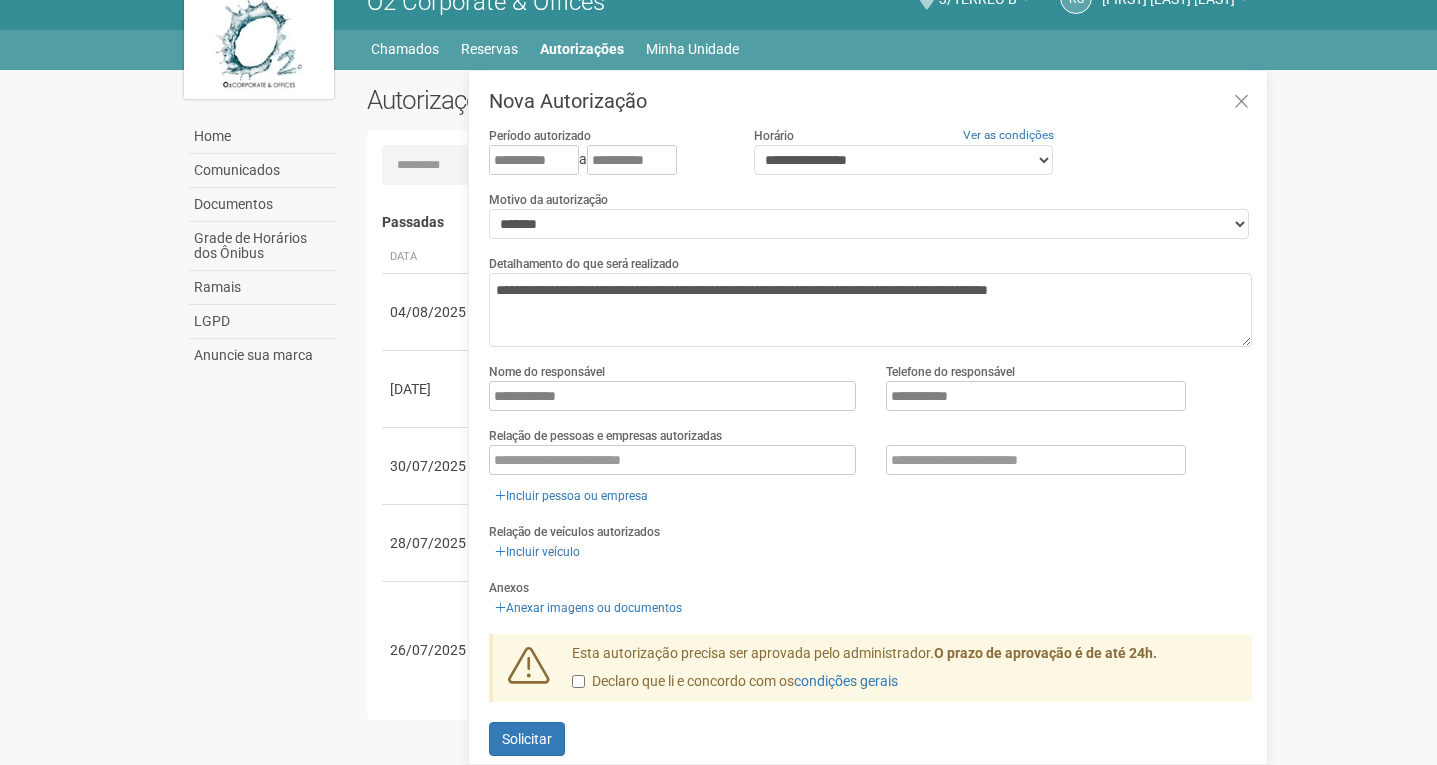 click on "Esta autorização precisa ser aprovada pelo administrador.
O prazo de aprovação é de até 24h.
Declaro que li e concordo com os
condições gerais" at bounding box center (905, 673) 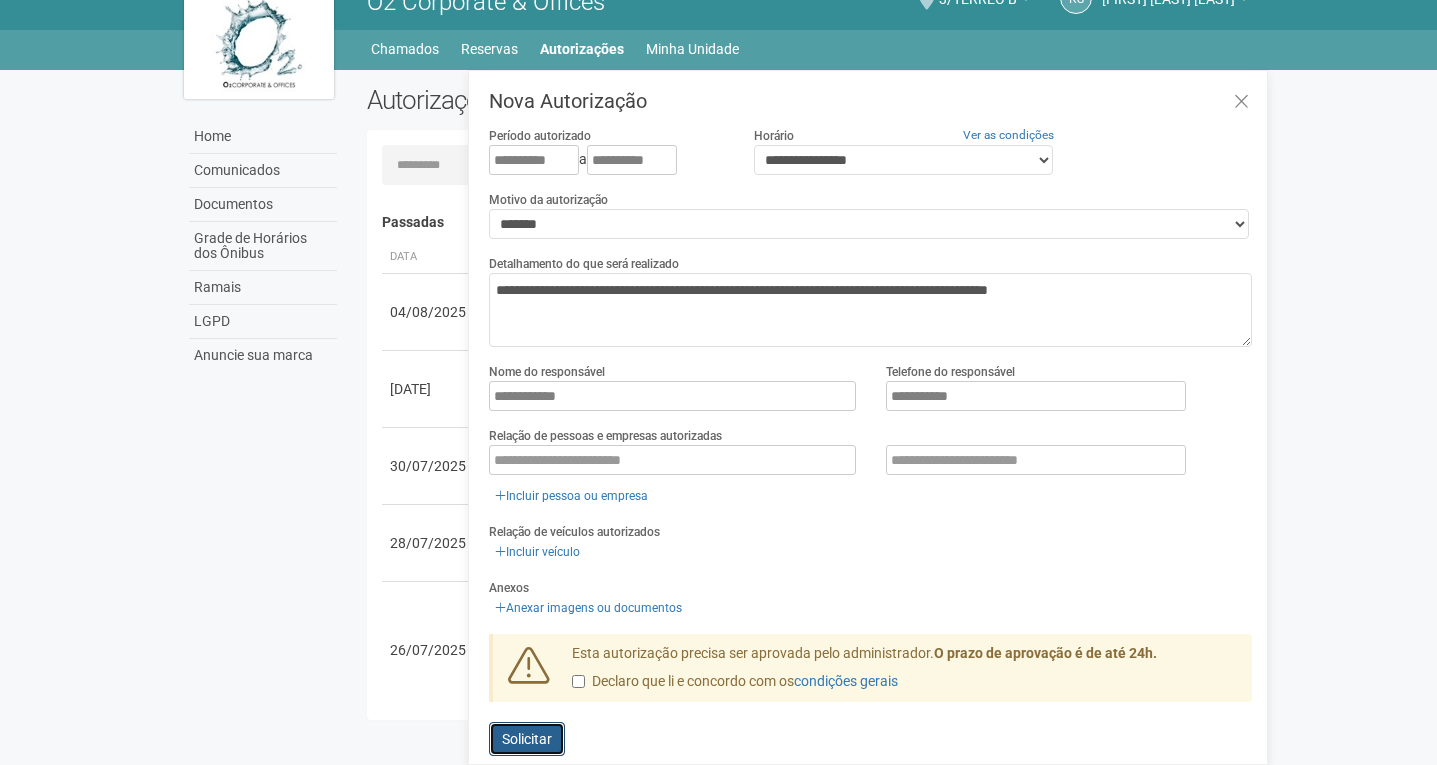 click on "Solicitar" at bounding box center (527, 739) 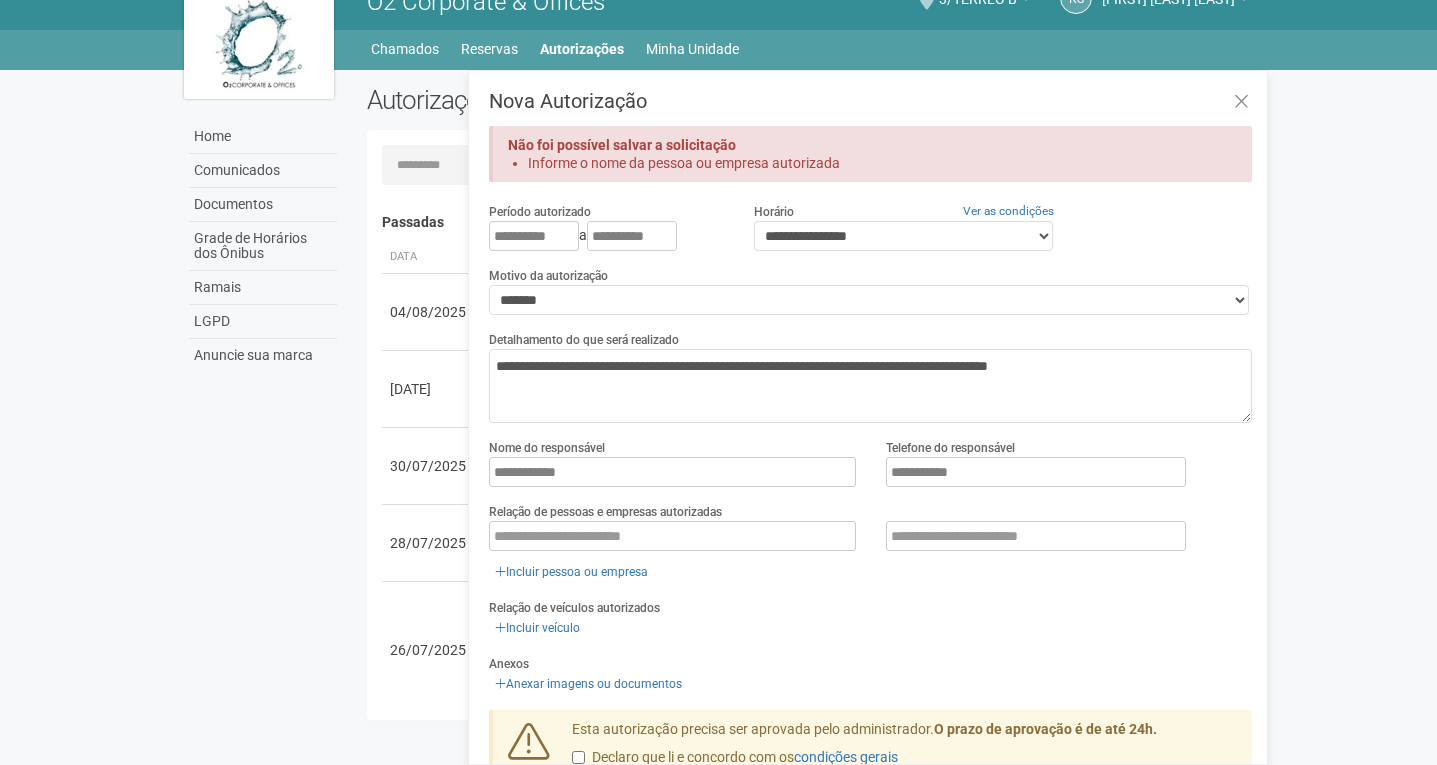 scroll, scrollTop: 55, scrollLeft: 0, axis: vertical 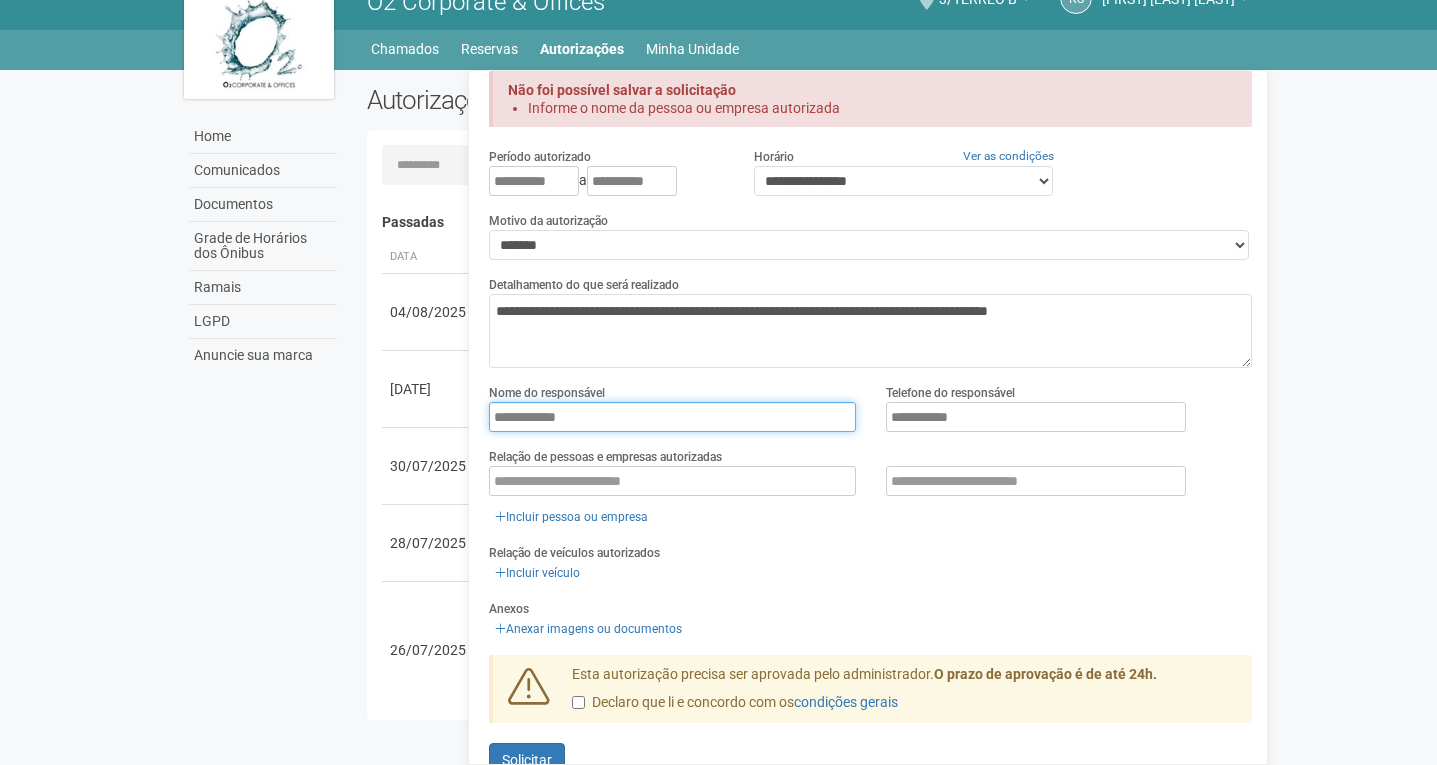 drag, startPoint x: 615, startPoint y: 416, endPoint x: 341, endPoint y: 401, distance: 274.41028 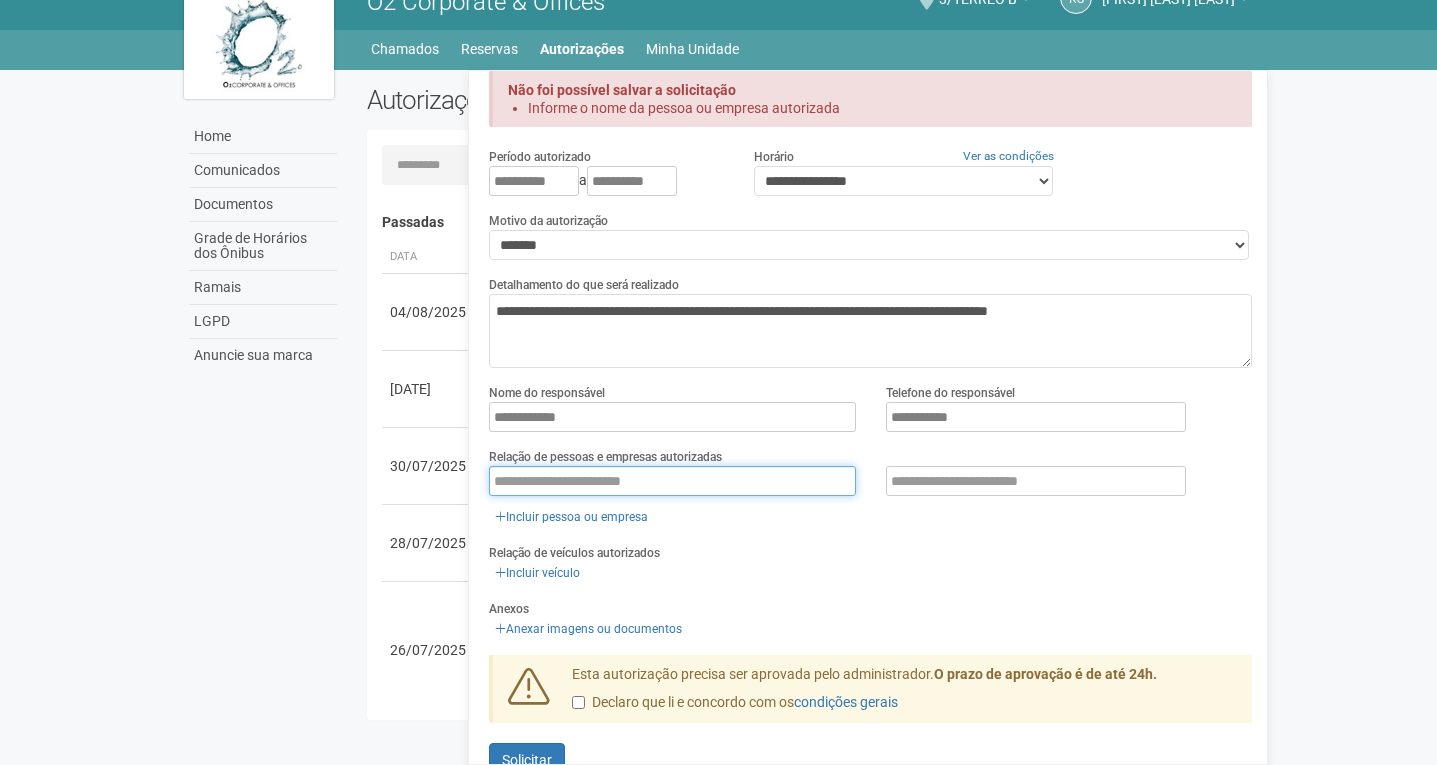 click at bounding box center [672, 481] 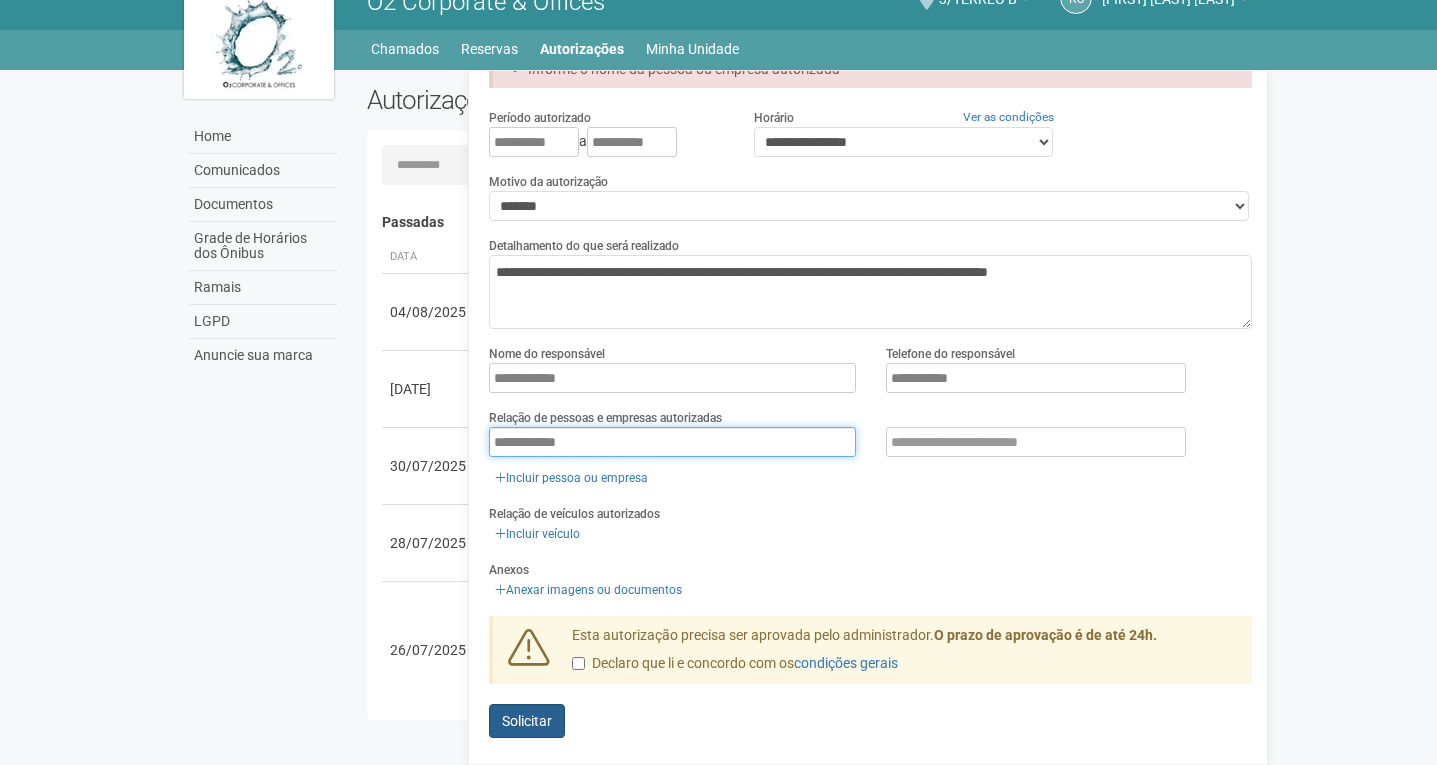 type on "**********" 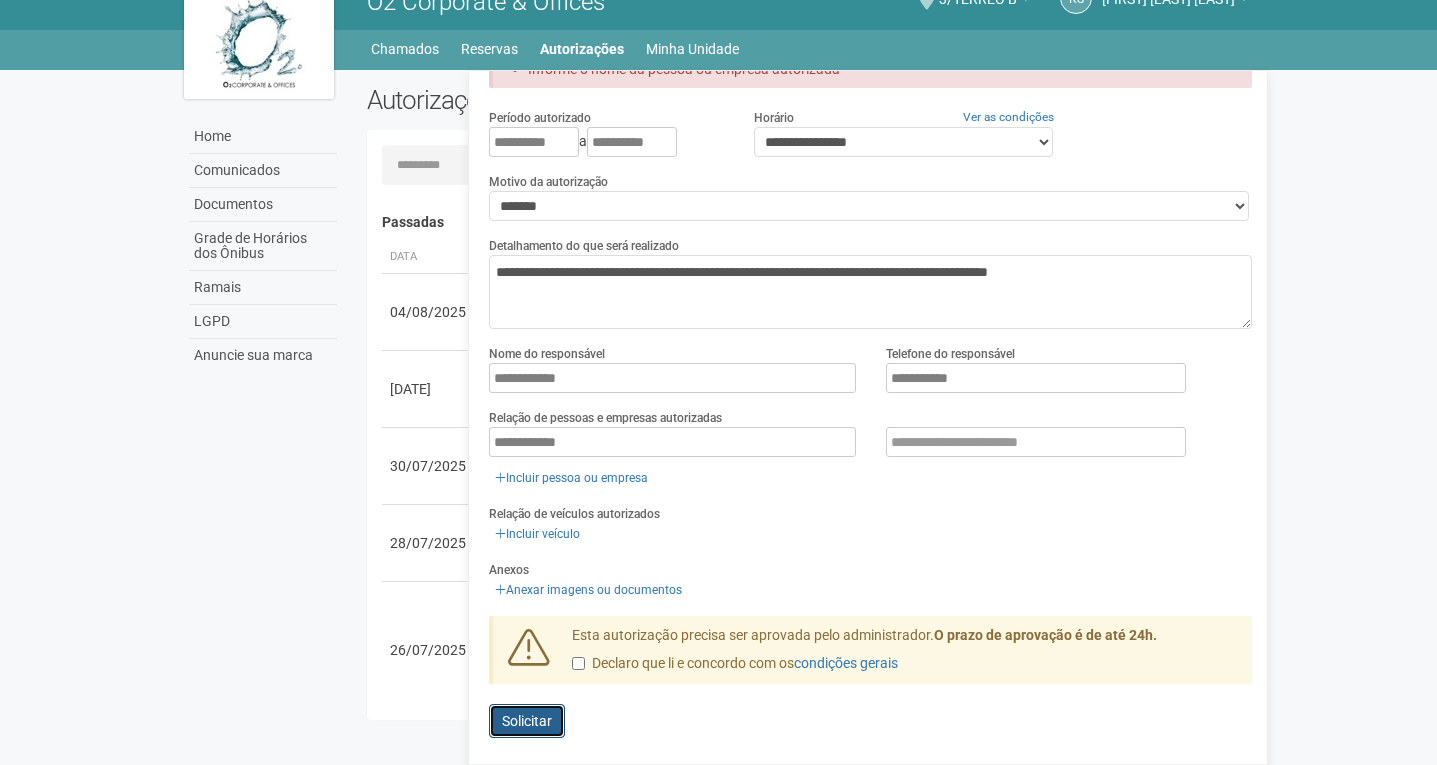 click on "Solicitar" at bounding box center (527, 721) 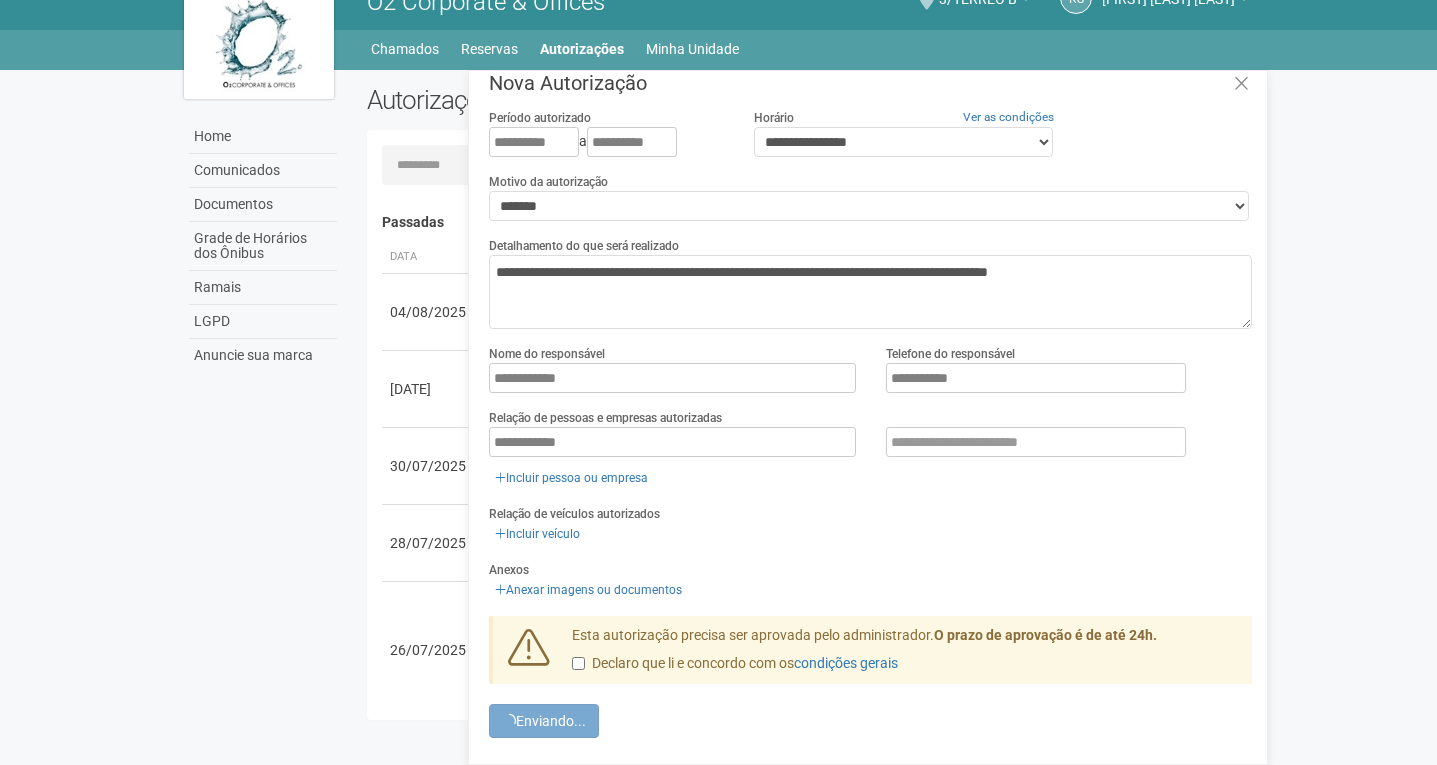 scroll, scrollTop: 0, scrollLeft: 0, axis: both 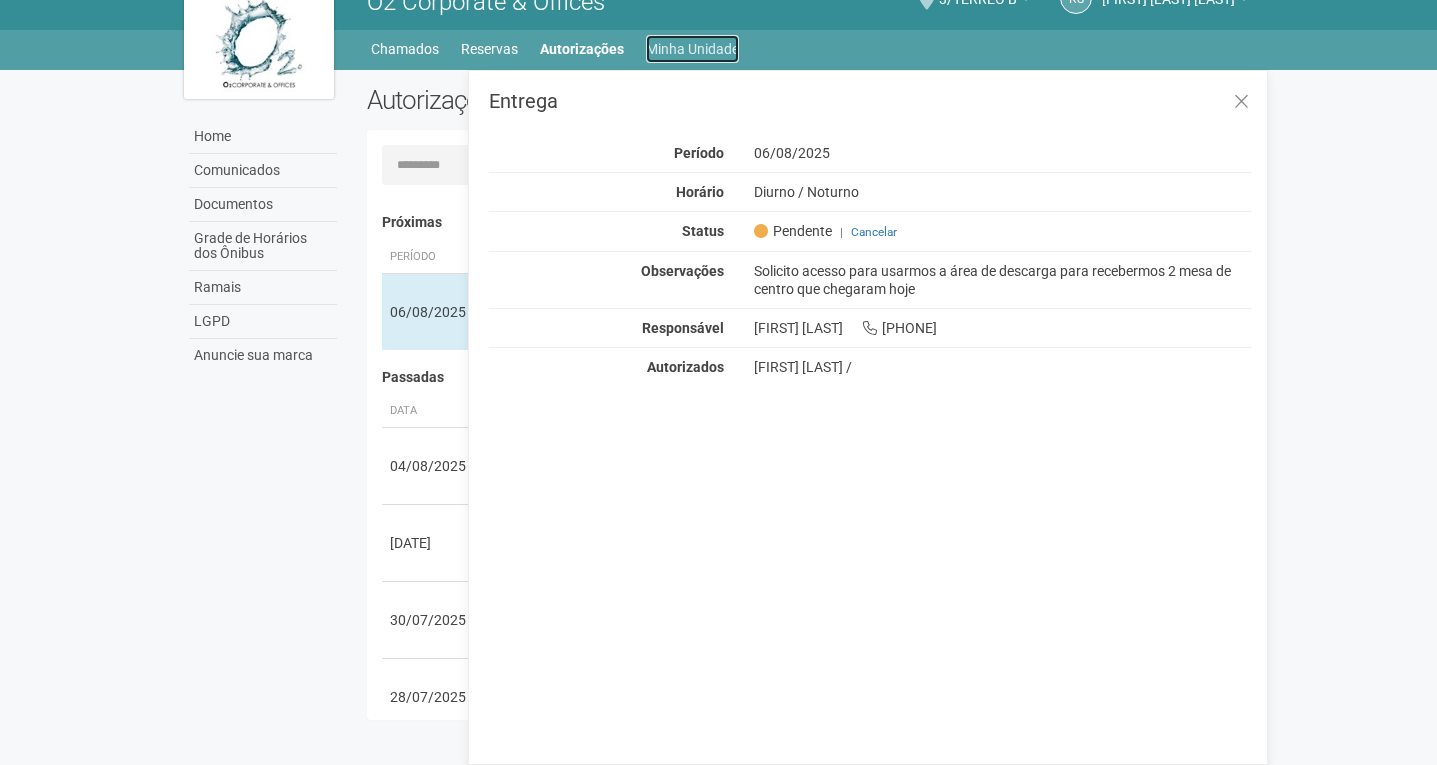 click on "Minha Unidade" at bounding box center (692, 49) 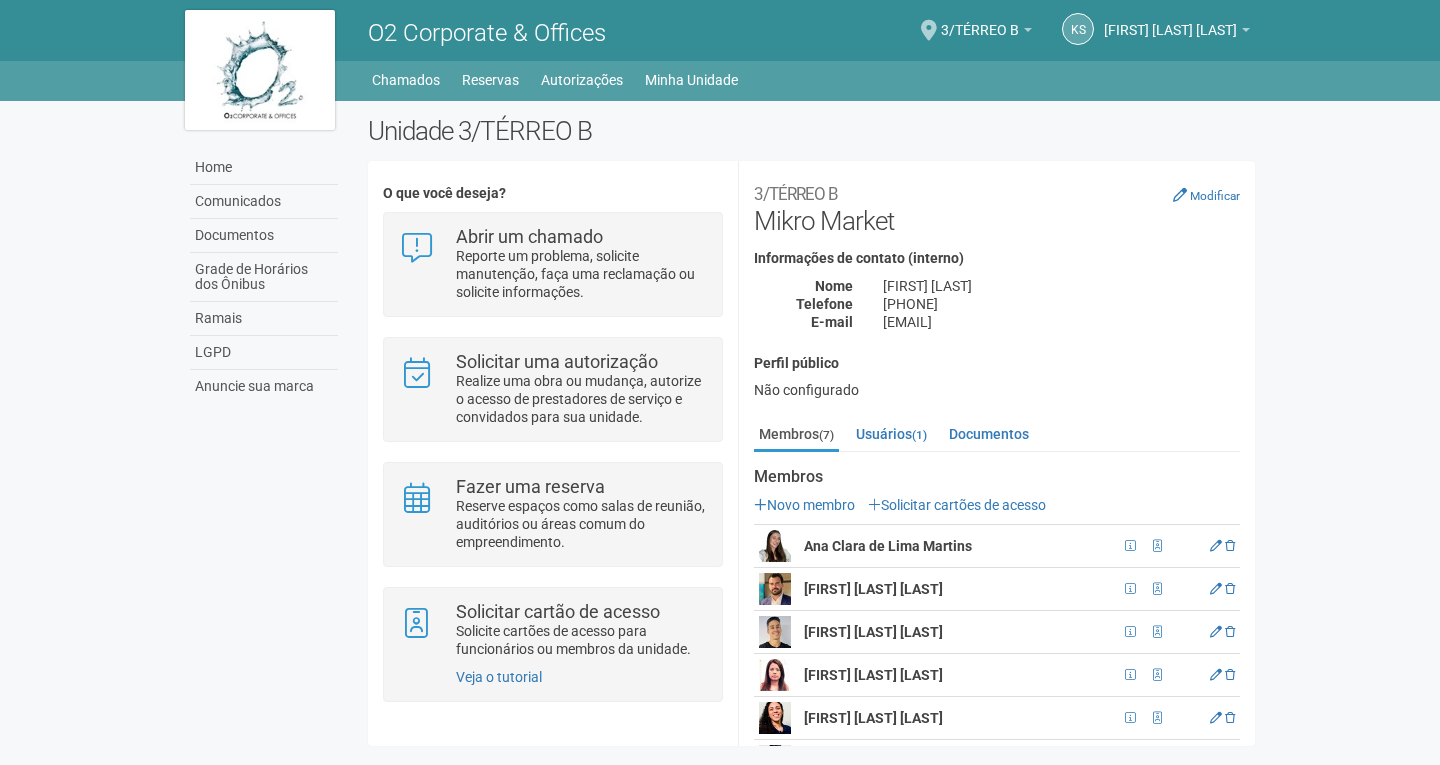 scroll, scrollTop: 0, scrollLeft: 0, axis: both 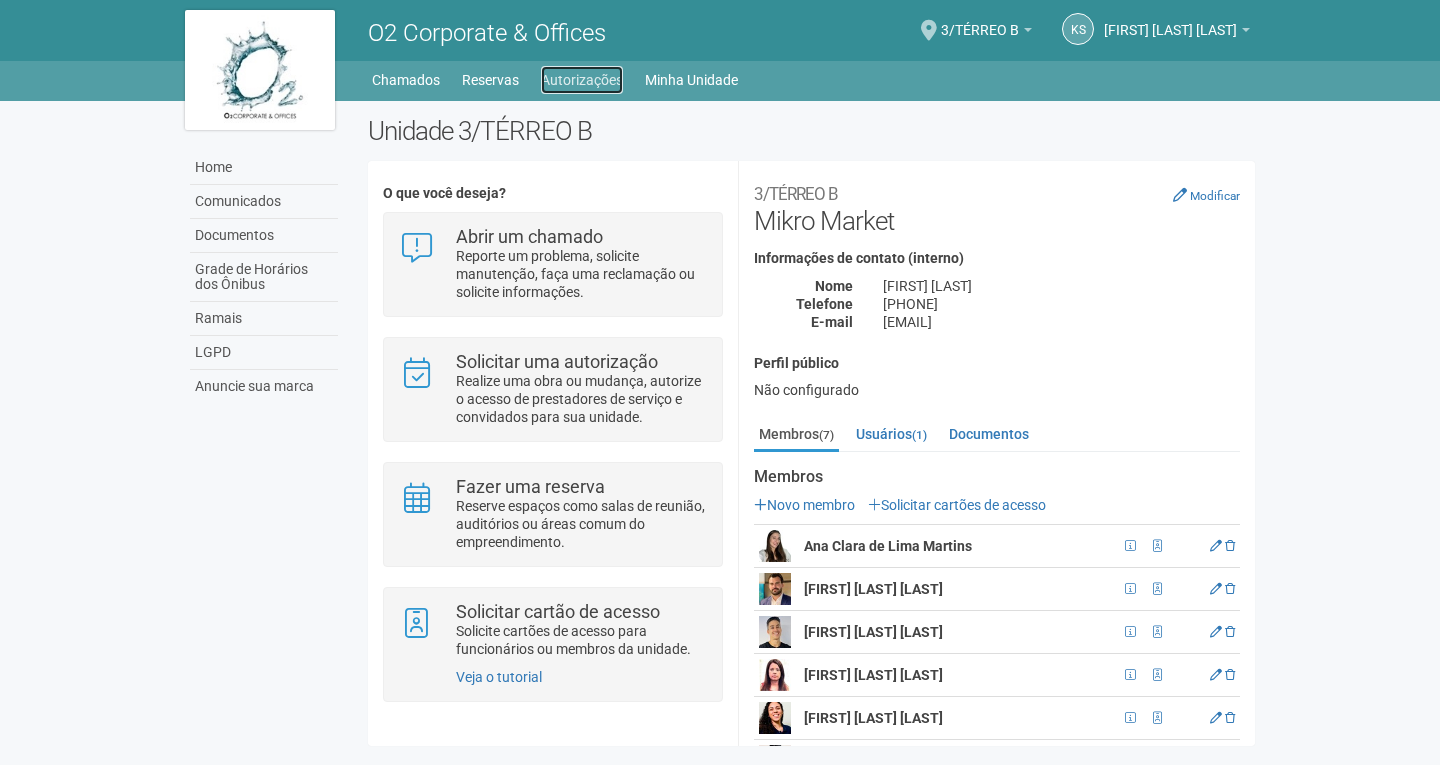 click on "Autorizações" at bounding box center (582, 80) 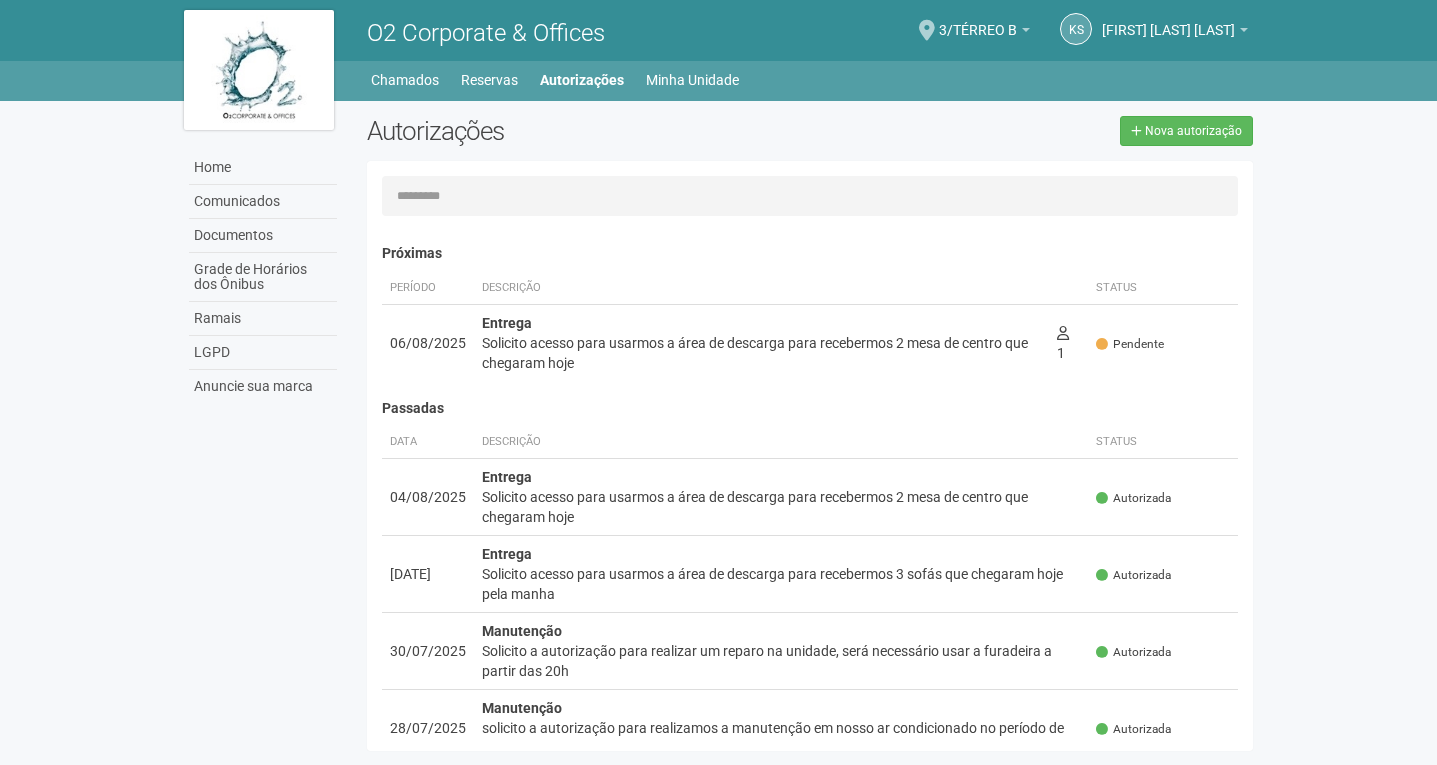 scroll, scrollTop: 0, scrollLeft: 0, axis: both 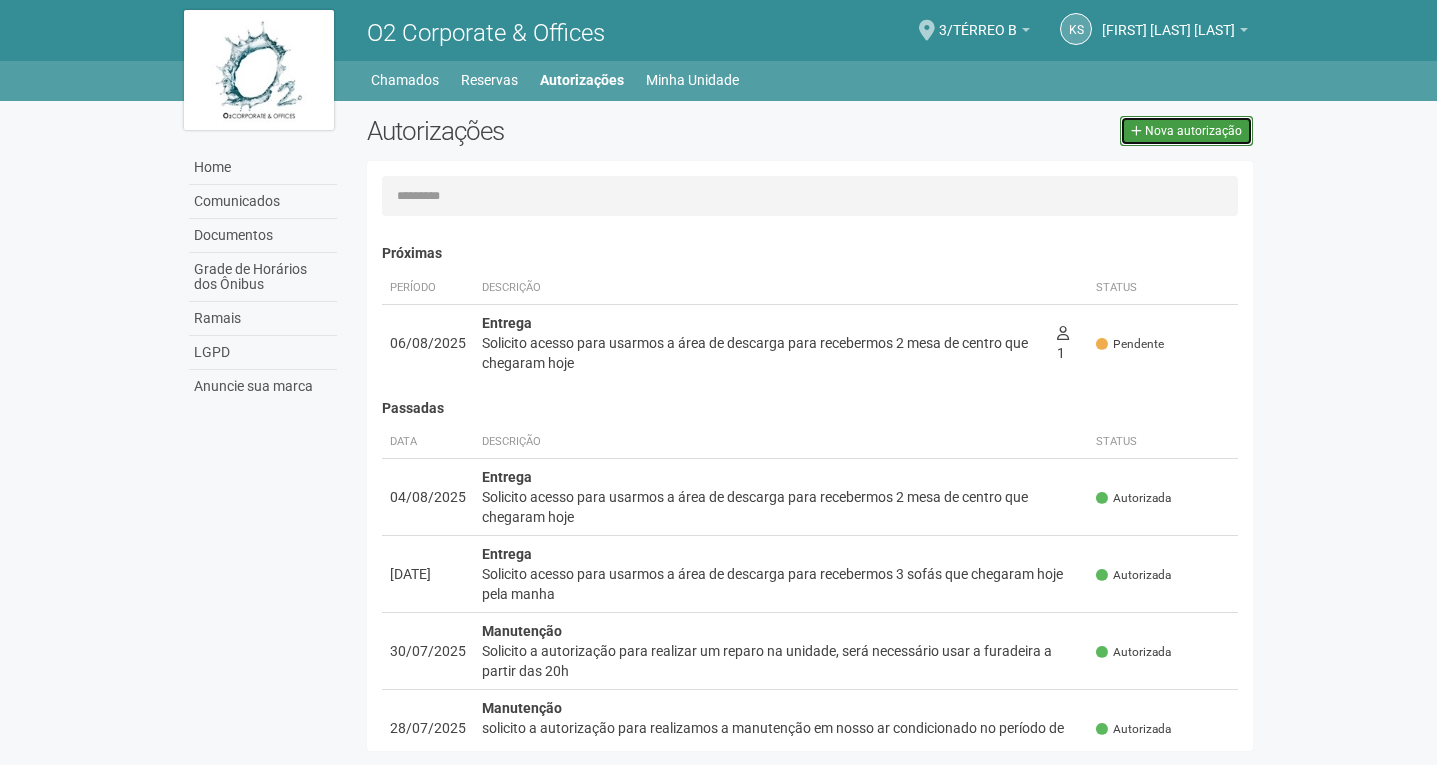 click on "Nova autorização" at bounding box center (1193, 131) 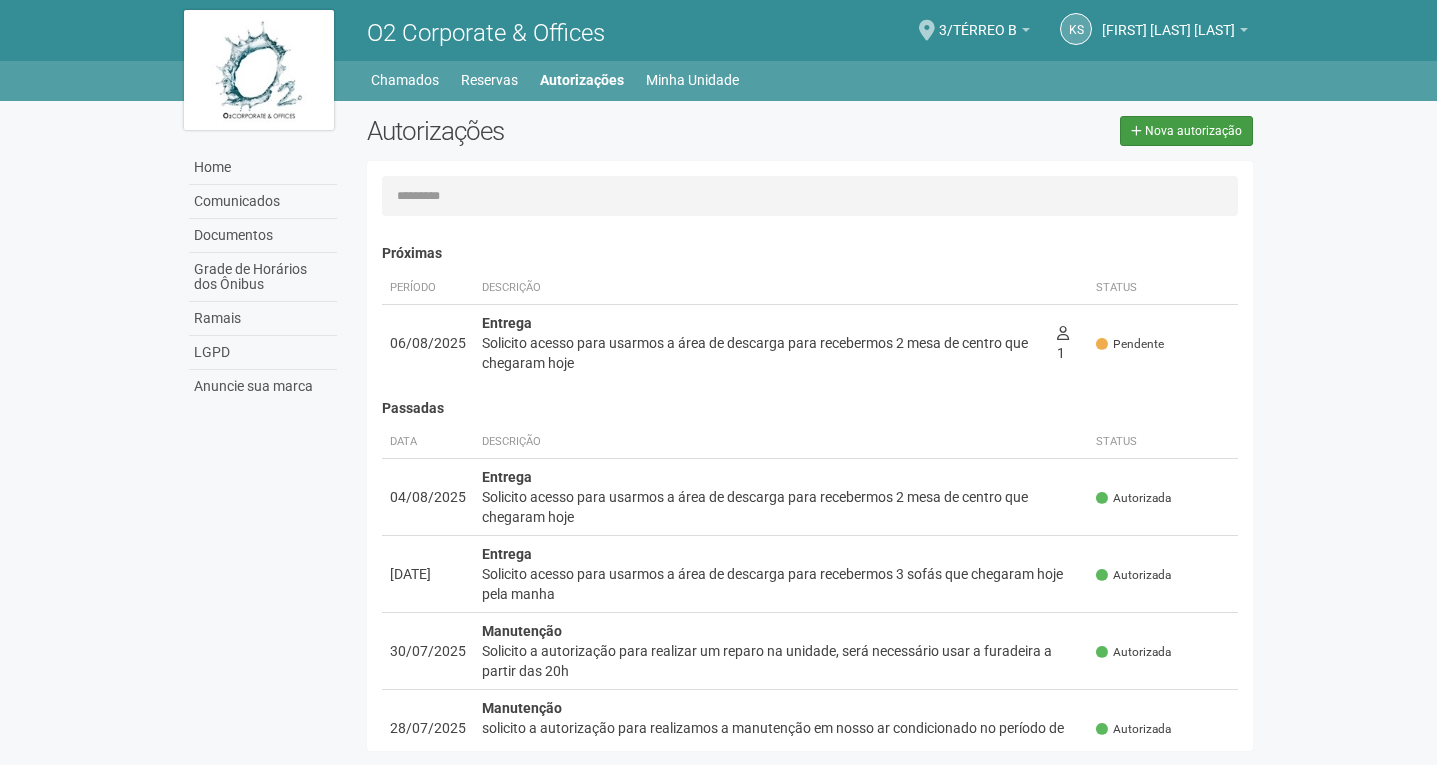 select on "**" 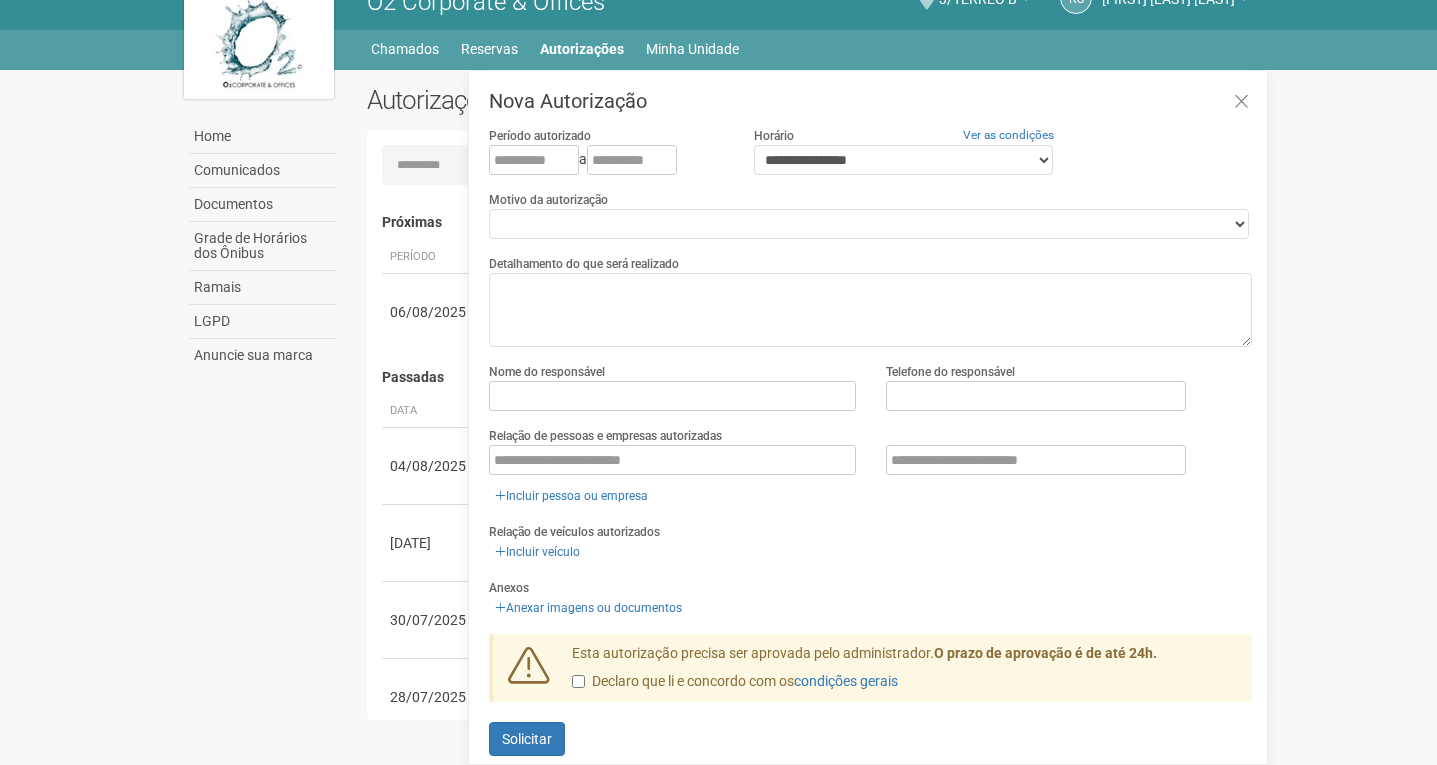 click on "Home
Comunicados
Documentos
Grade de Horários dos Ônibus
Ramais
LGPD
Anuncie sua marca
Autorizações
Nova autorização
Carregando...
Nenhuma autorização foi solicitada
Próximas
Período Descrição Status" at bounding box center [719, 400] 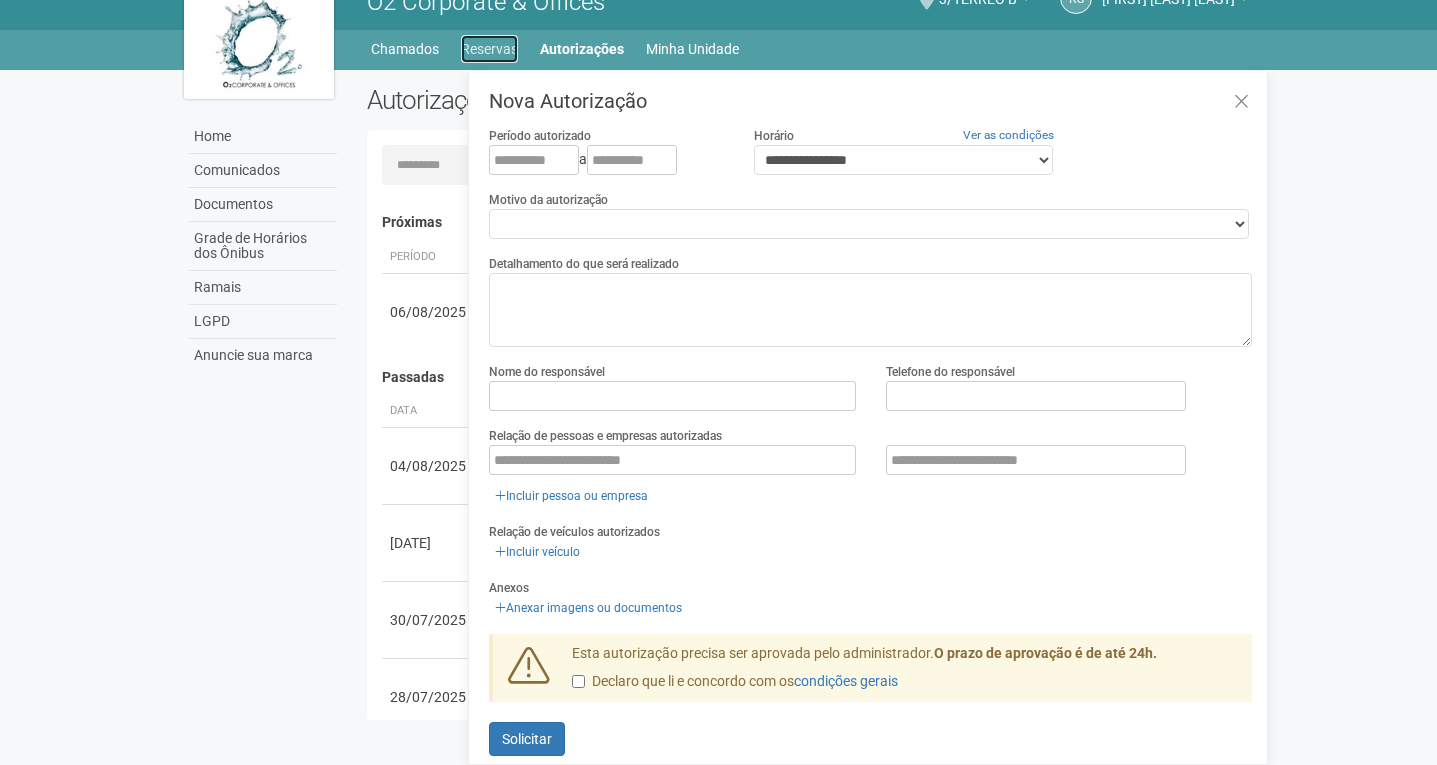 click on "Reservas" at bounding box center [489, 49] 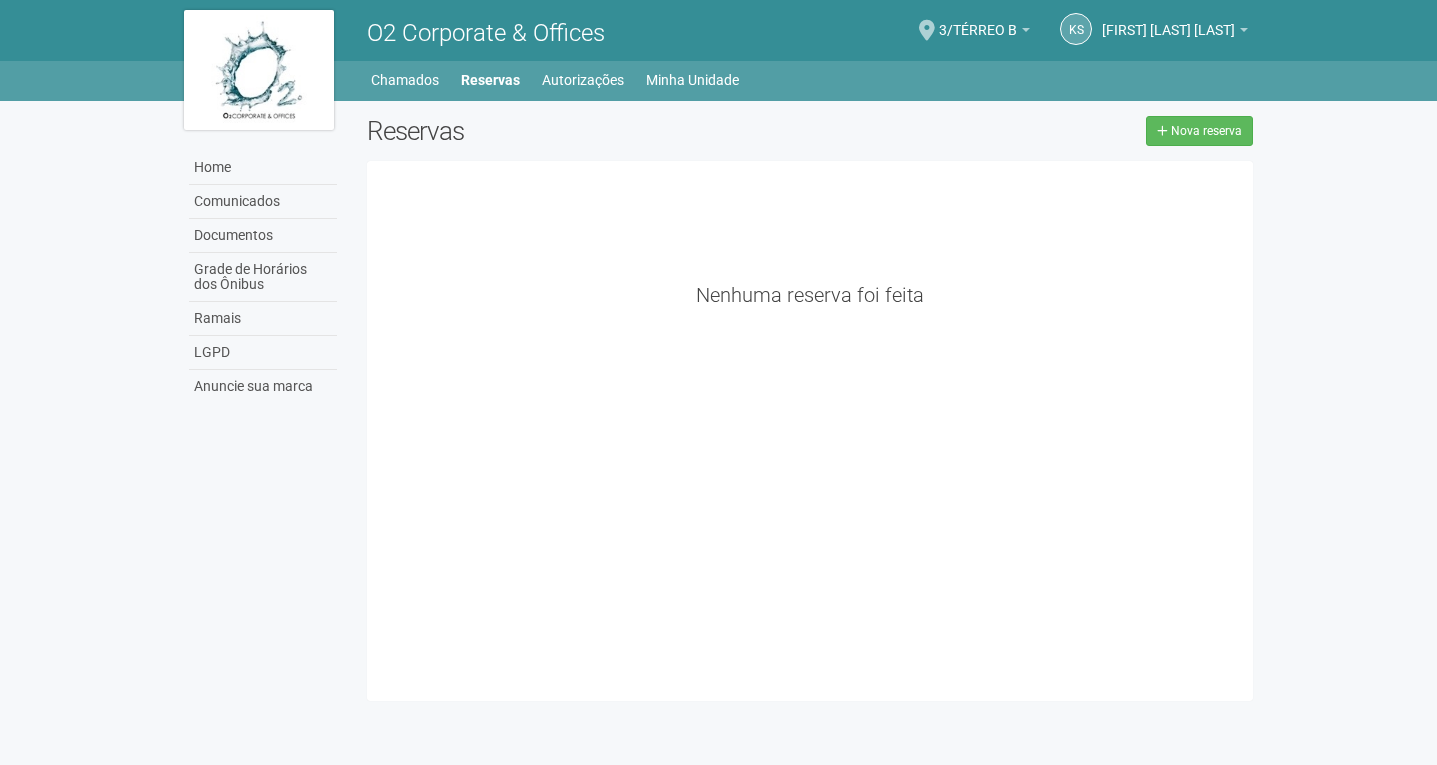 scroll, scrollTop: 0, scrollLeft: 0, axis: both 